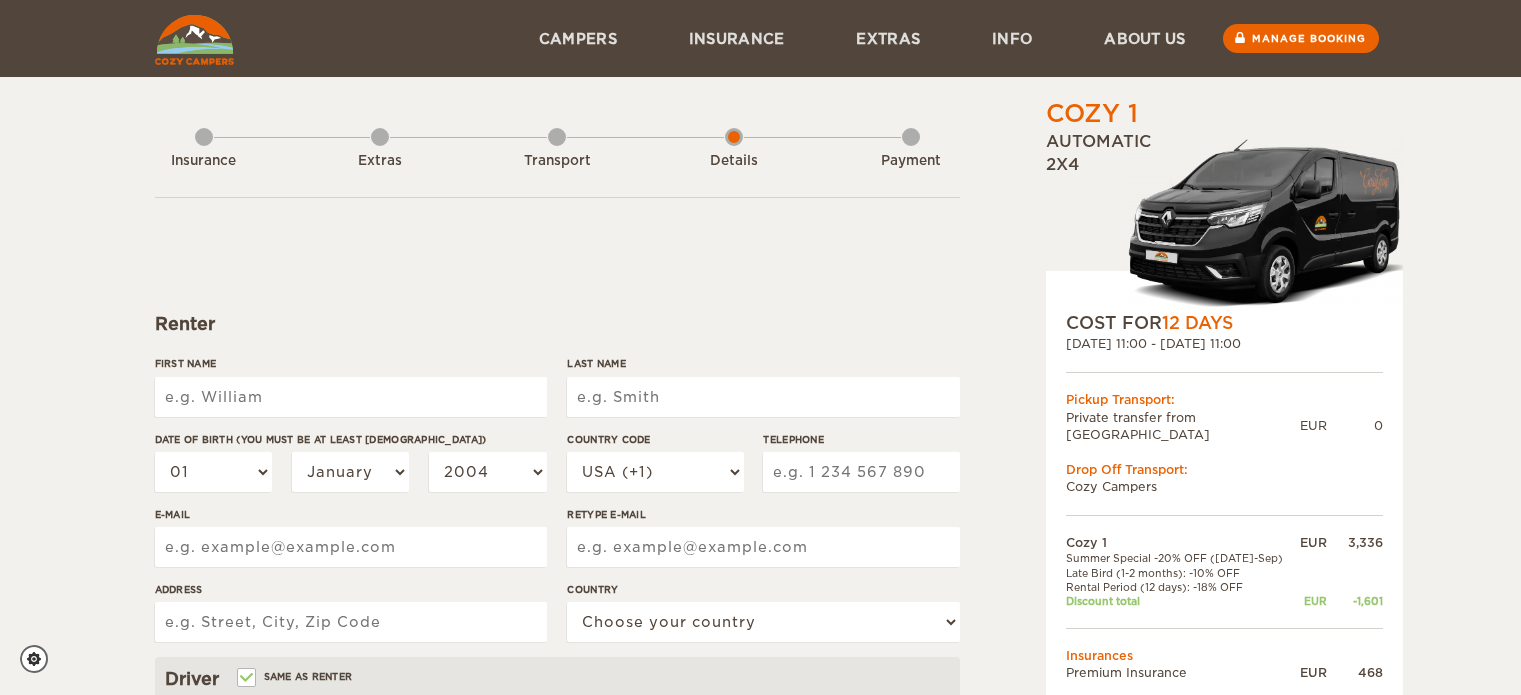 scroll, scrollTop: 0, scrollLeft: 0, axis: both 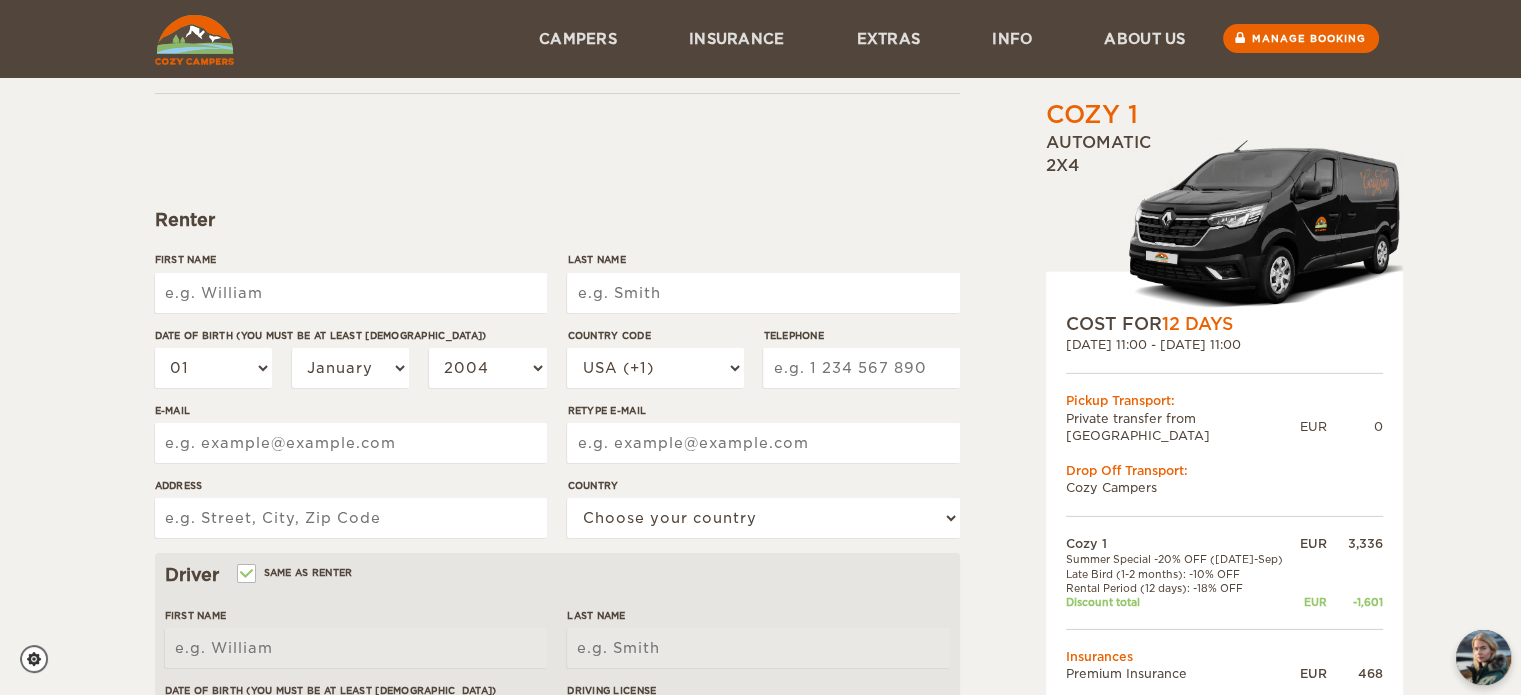 click on "First Name" at bounding box center (351, 293) 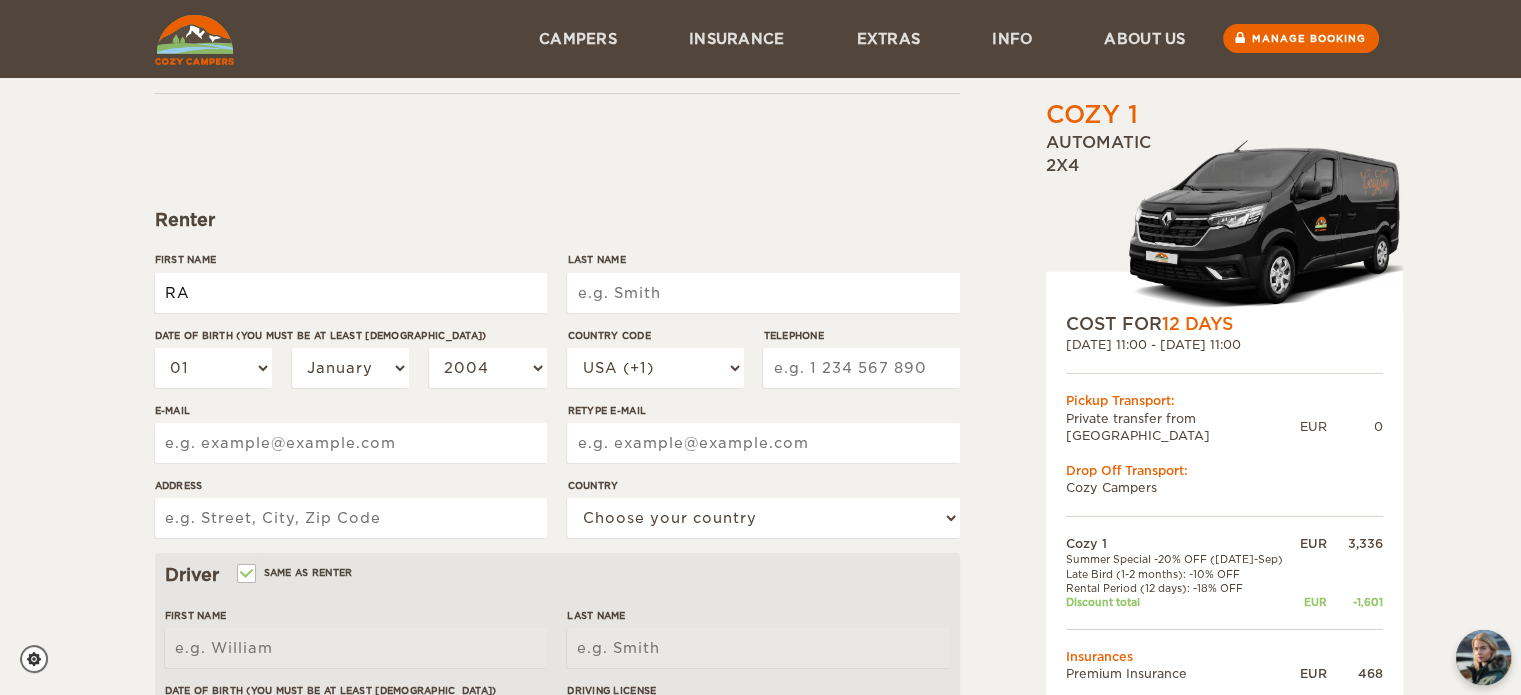 type on "R" 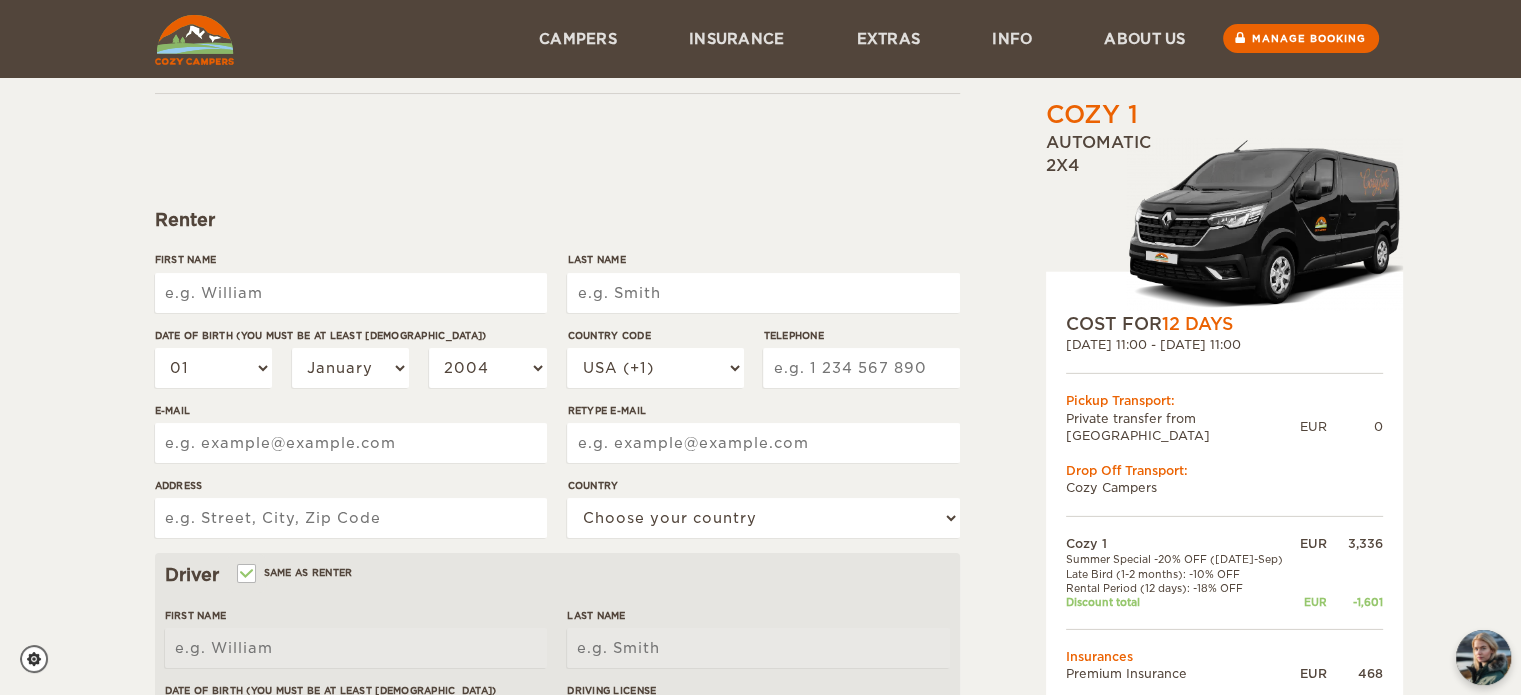 type on "T" 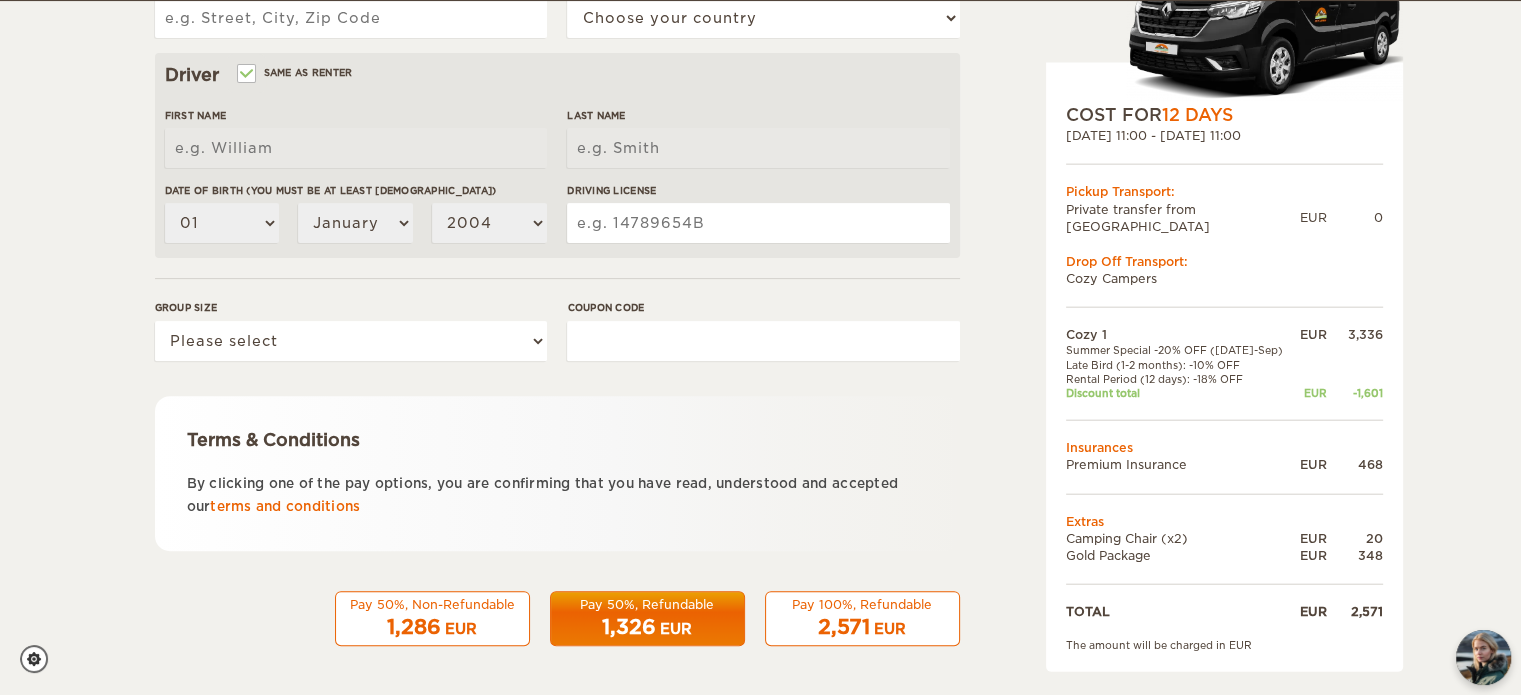 scroll, scrollTop: 204, scrollLeft: 0, axis: vertical 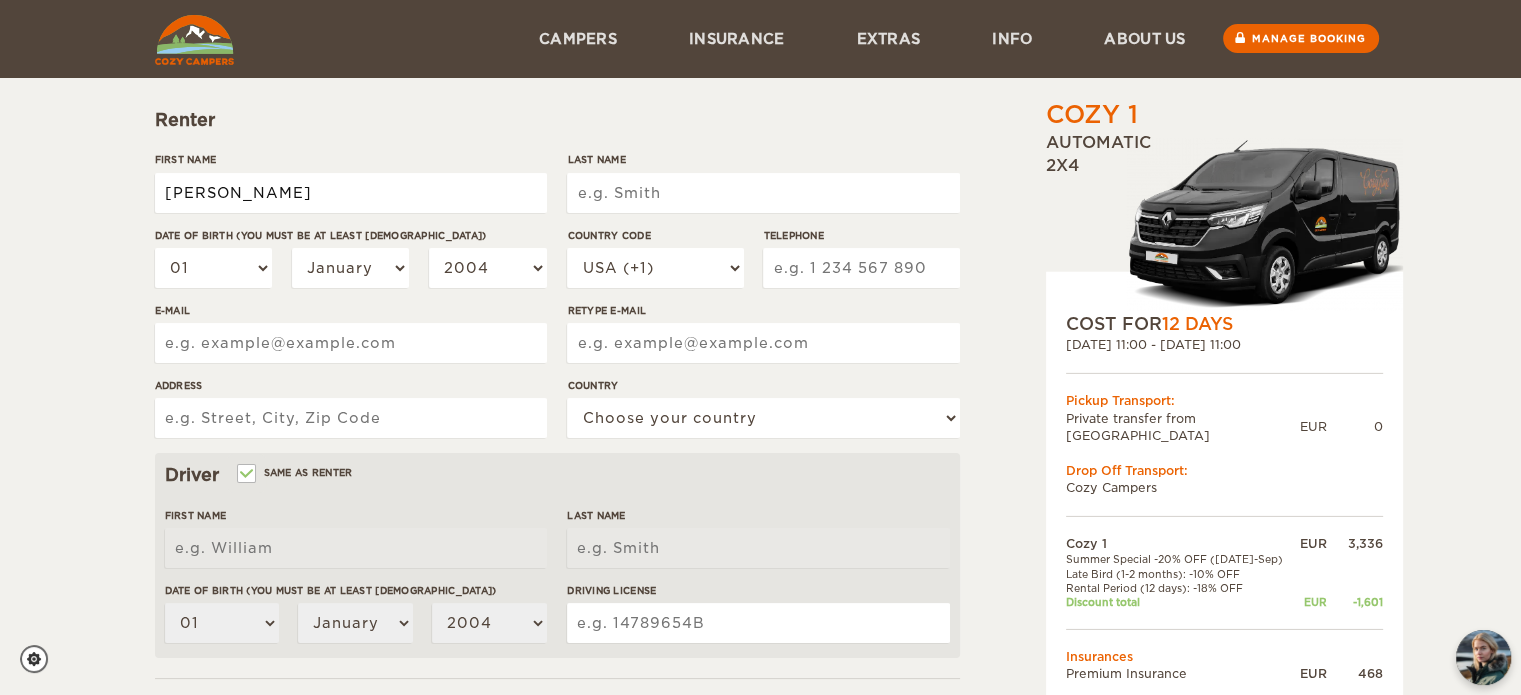 type on "[PERSON_NAME]" 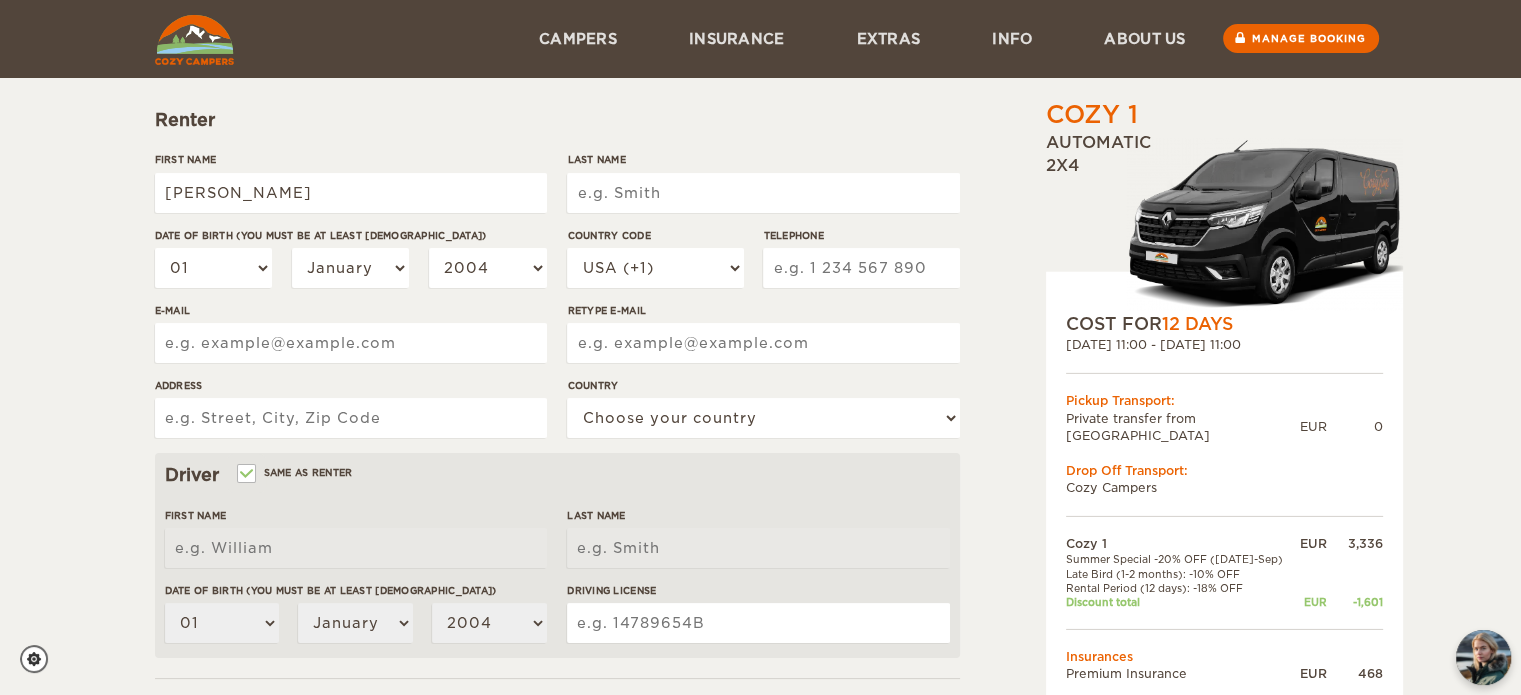 type on "[PERSON_NAME]" 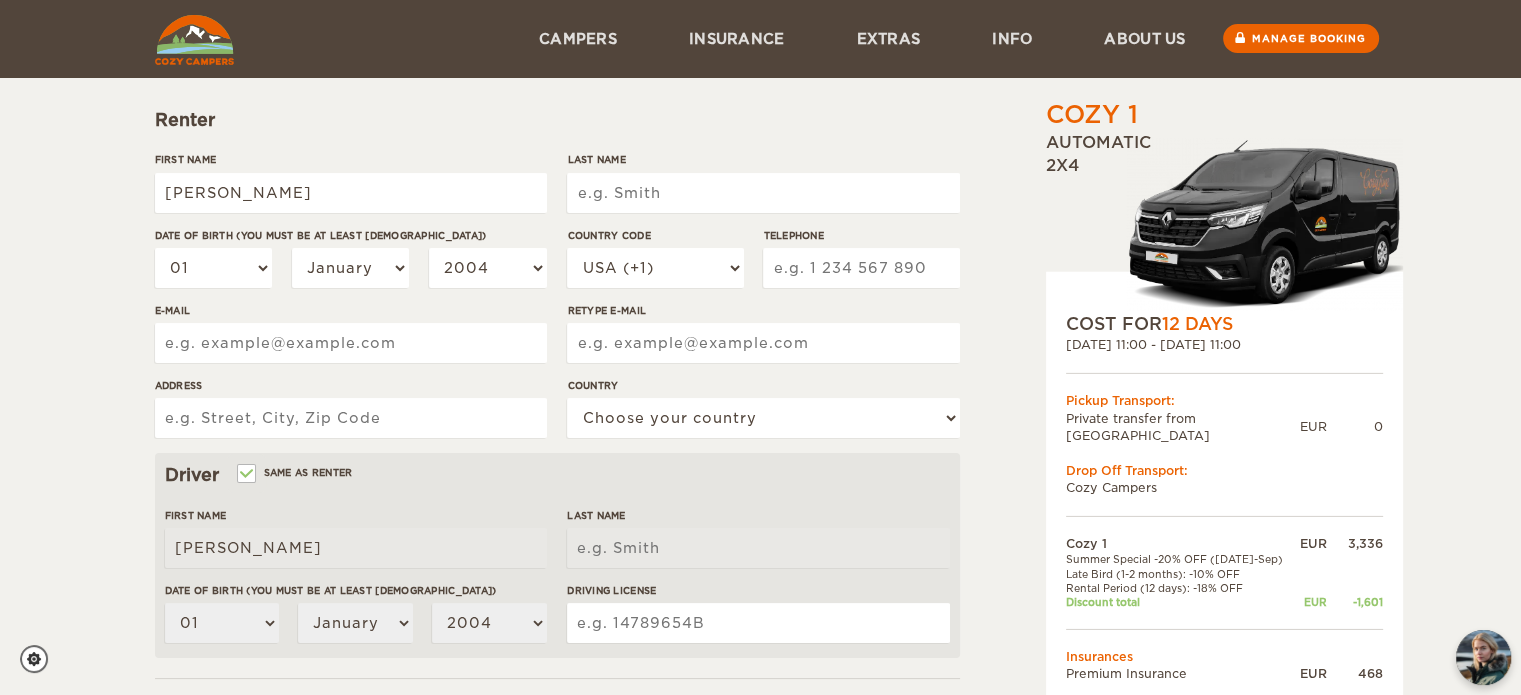 click on "Last Name" at bounding box center (763, 193) 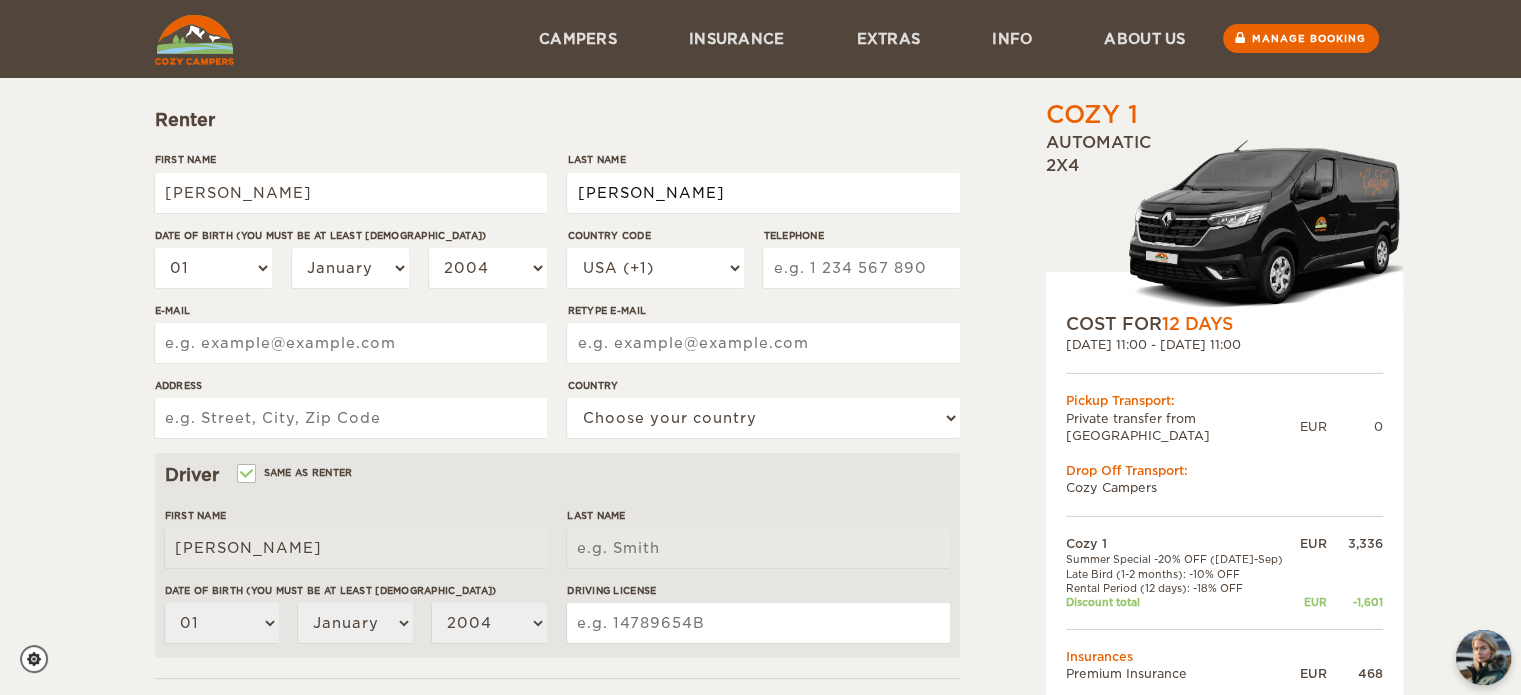type on "[PERSON_NAME]" 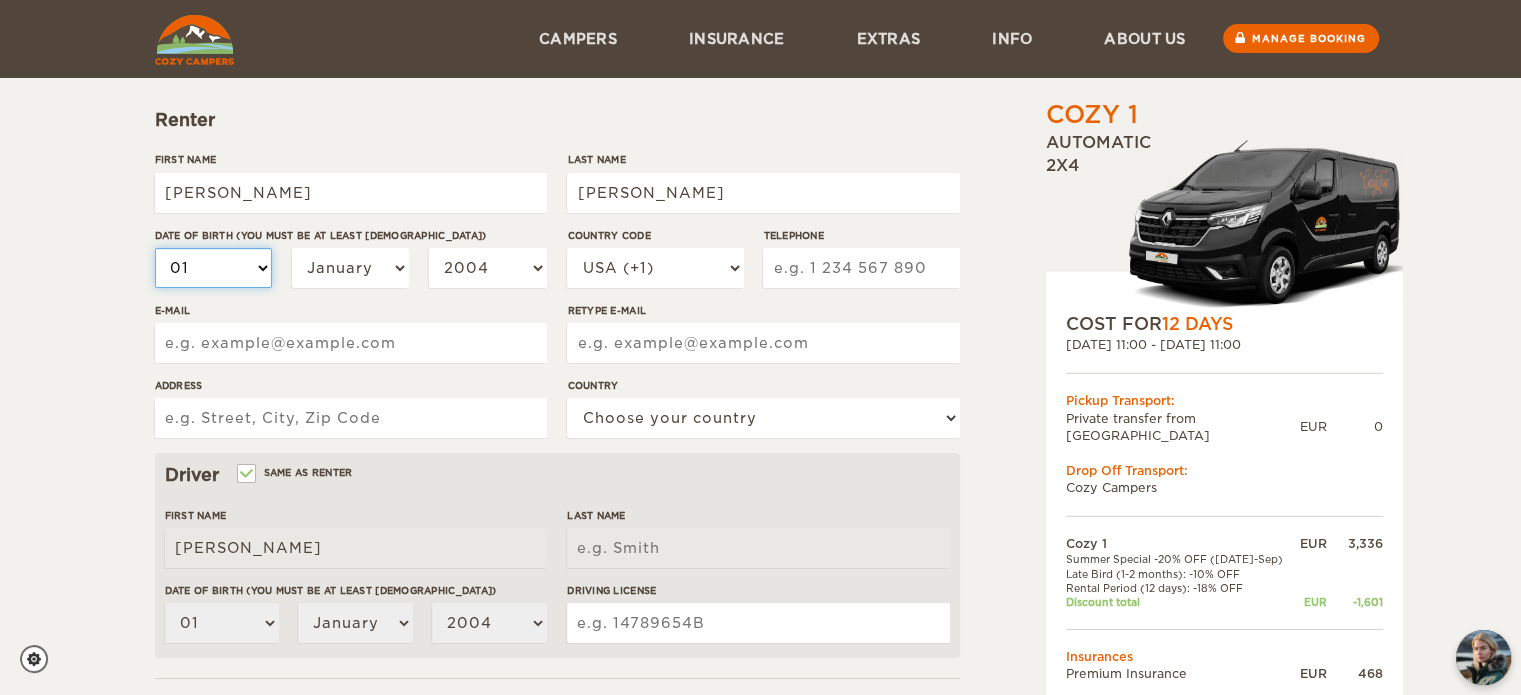type on "[PERSON_NAME]" 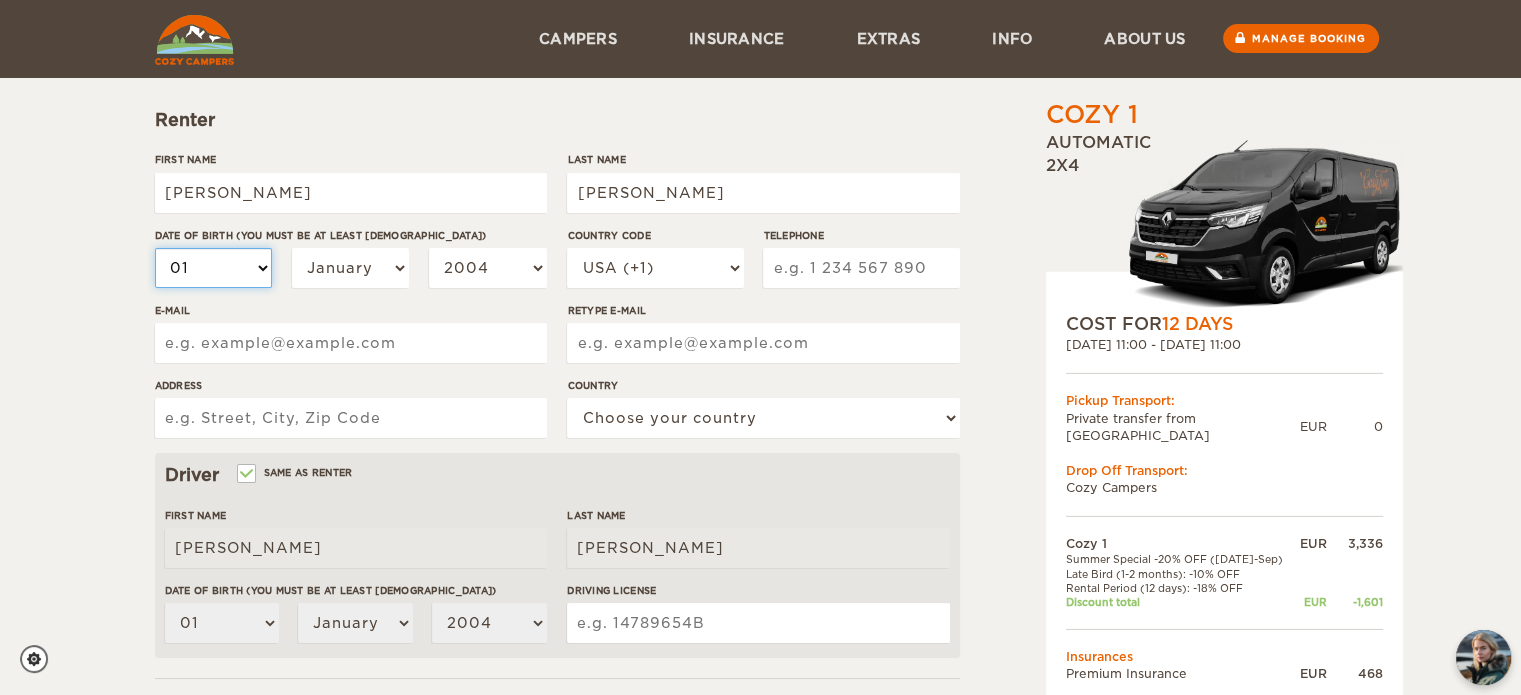 click on "01
02
03
04
05
06
07
08
09
10
11
12
13
14
15
16
17
18
19
20
21
22
23
24
25
26
27
28
29
30
31" at bounding box center [214, 268] 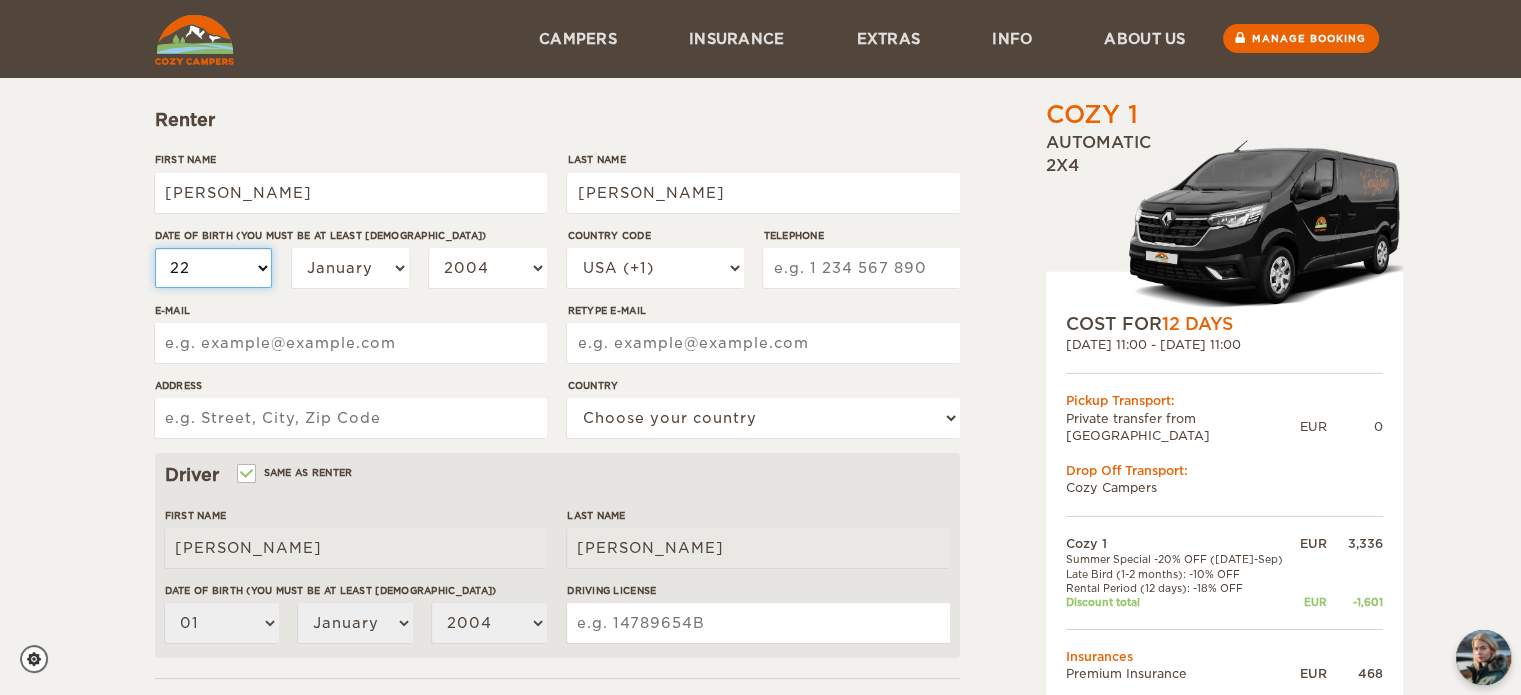 click on "01
02
03
04
05
06
07
08
09
10
11
12
13
14
15
16
17
18
19
20
21
22
23
24
25
26
27
28
29
30
31" at bounding box center (214, 268) 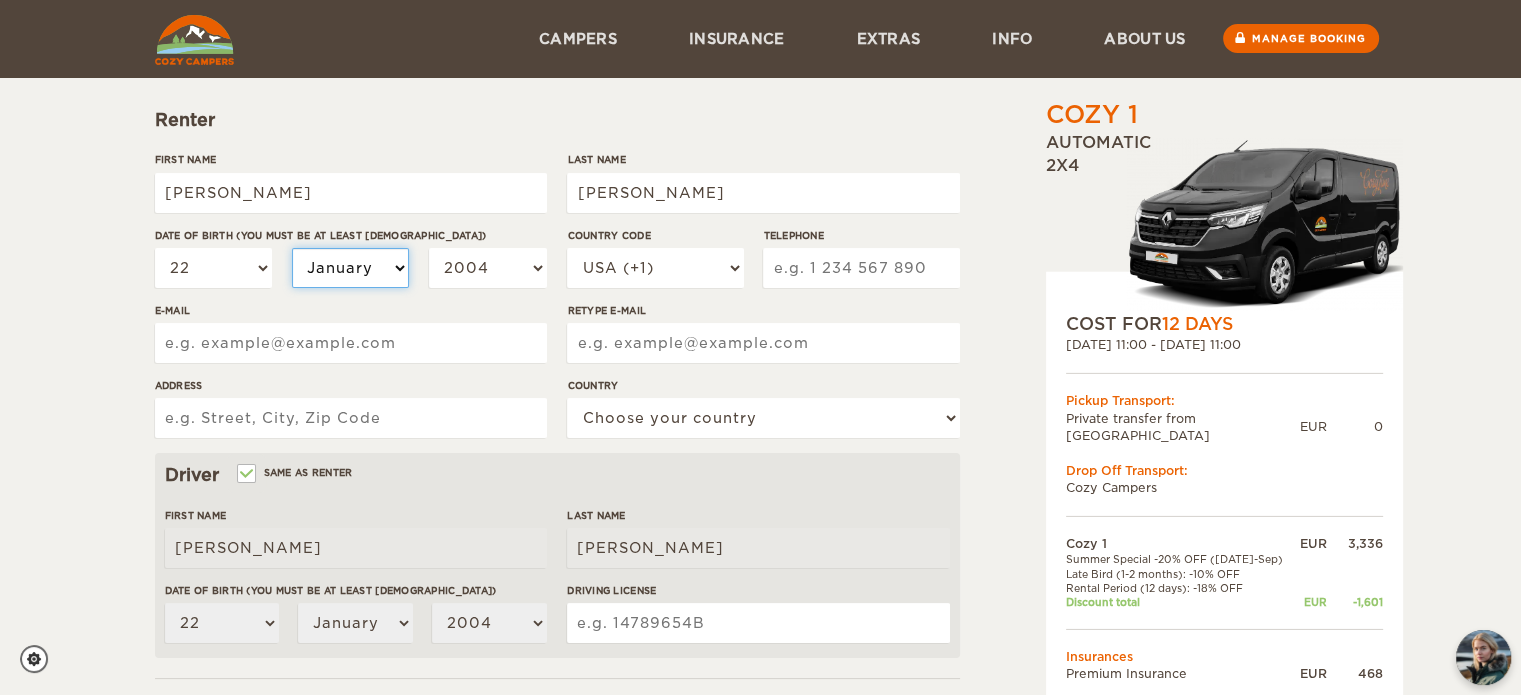 click on "January
February
March
April
May
June
July
August
September
October
November
December" at bounding box center [351, 268] 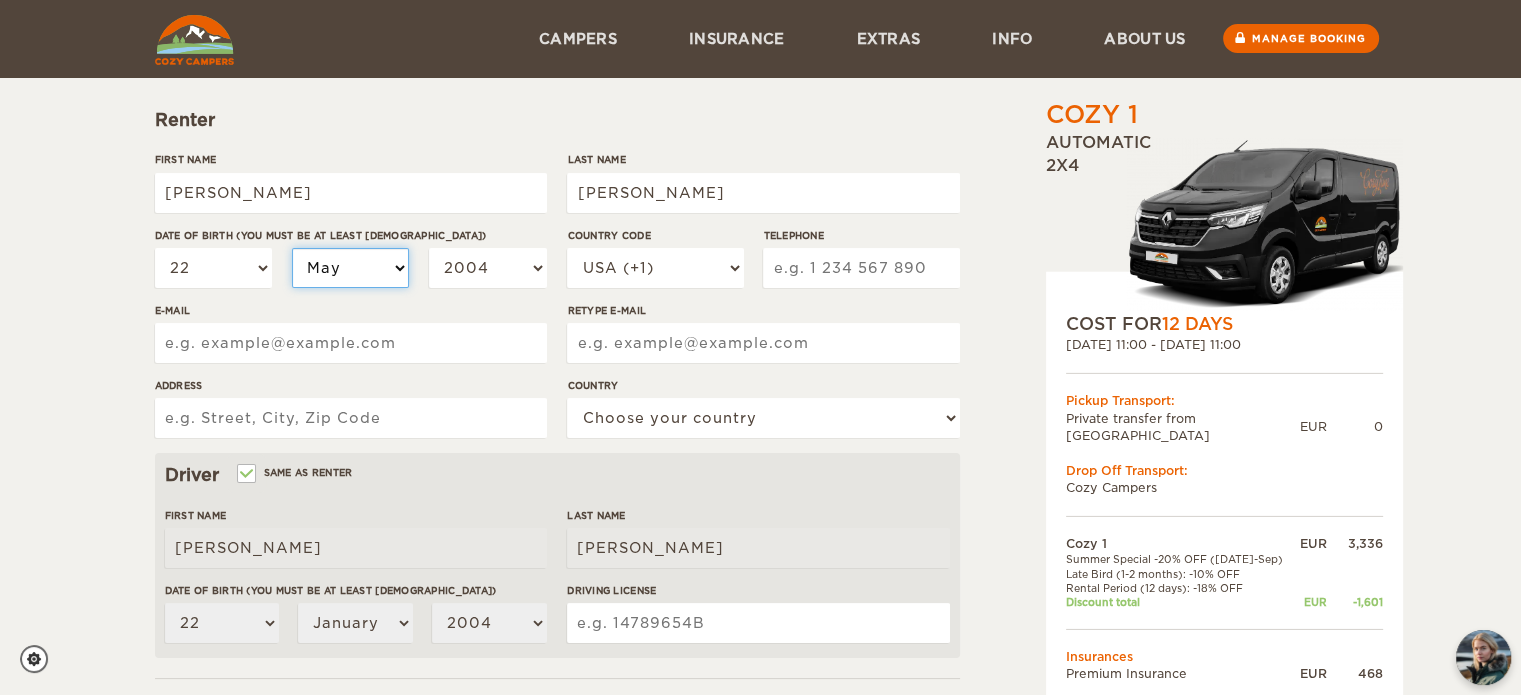 click on "January
February
March
April
May
June
July
August
September
October
November
December" at bounding box center [351, 268] 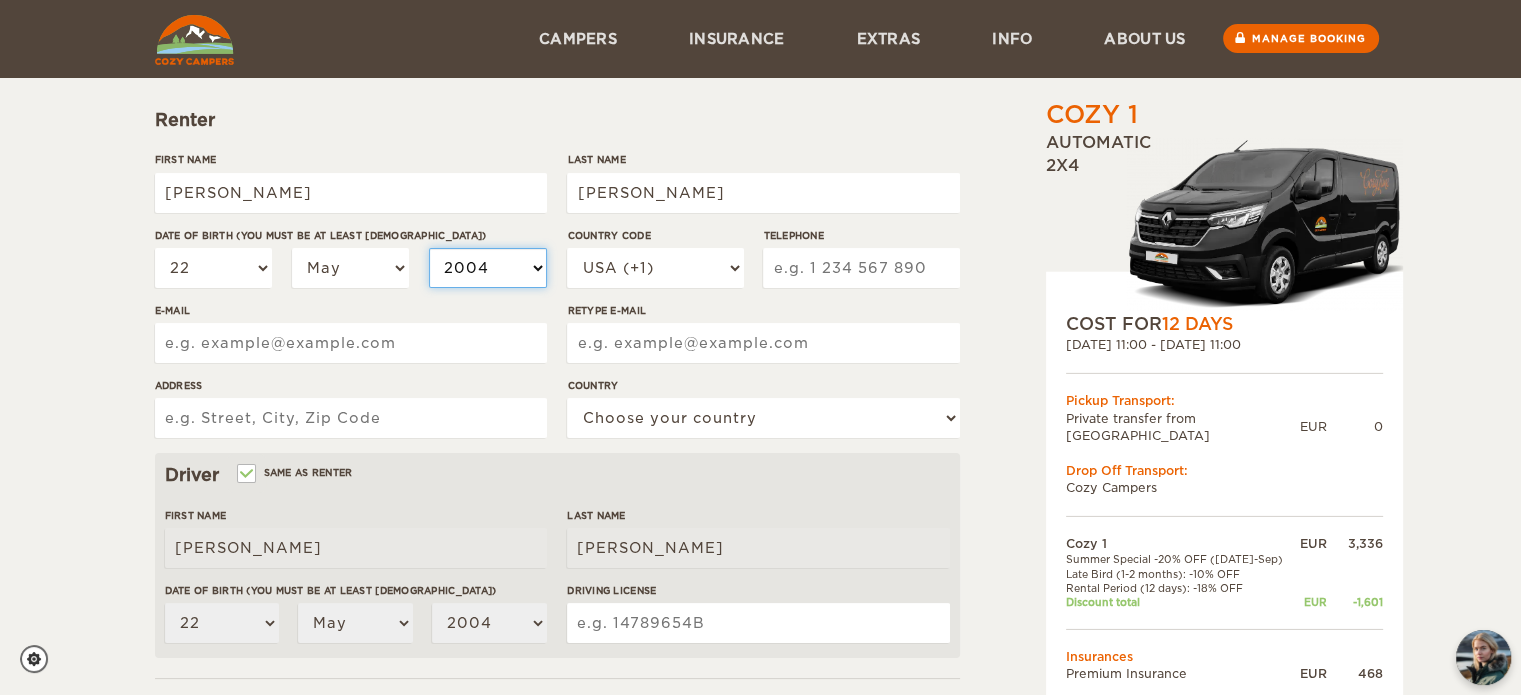 click on "2004 2003 2002 2001 2000 1999 1998 1997 1996 1995 1994 1993 1992 1991 1990 1989 1988 1987 1986 1985 1984 1983 1982 1981 1980 1979 1978 1977 1976 1975 1974 1973 1972 1971 1970 1969 1968 1967 1966 1965 1964 1963 1962 1961 1960 1959 1958 1957 1956 1955 1954 1953 1952 1951 1950 1949 1948 1947 1946 1945 1944 1943 1942 1941 1940 1939 1938 1937 1936 1935 1934 1933 1932 1931 1930 1929 1928 1927 1926 1925 1924 1923 1922 1921 1920 1919 1918 1917 1916 1915 1914 1913 1912 1911 1910 1909 1908 1907 1906 1905 1904 1903 1902 1901 1900 1899 1898 1897 1896 1895 1894 1893 1892 1891 1890 1889 1888 1887 1886 1885 1884 1883 1882 1881 1880 1879 1878 1877 1876 1875" at bounding box center (488, 268) 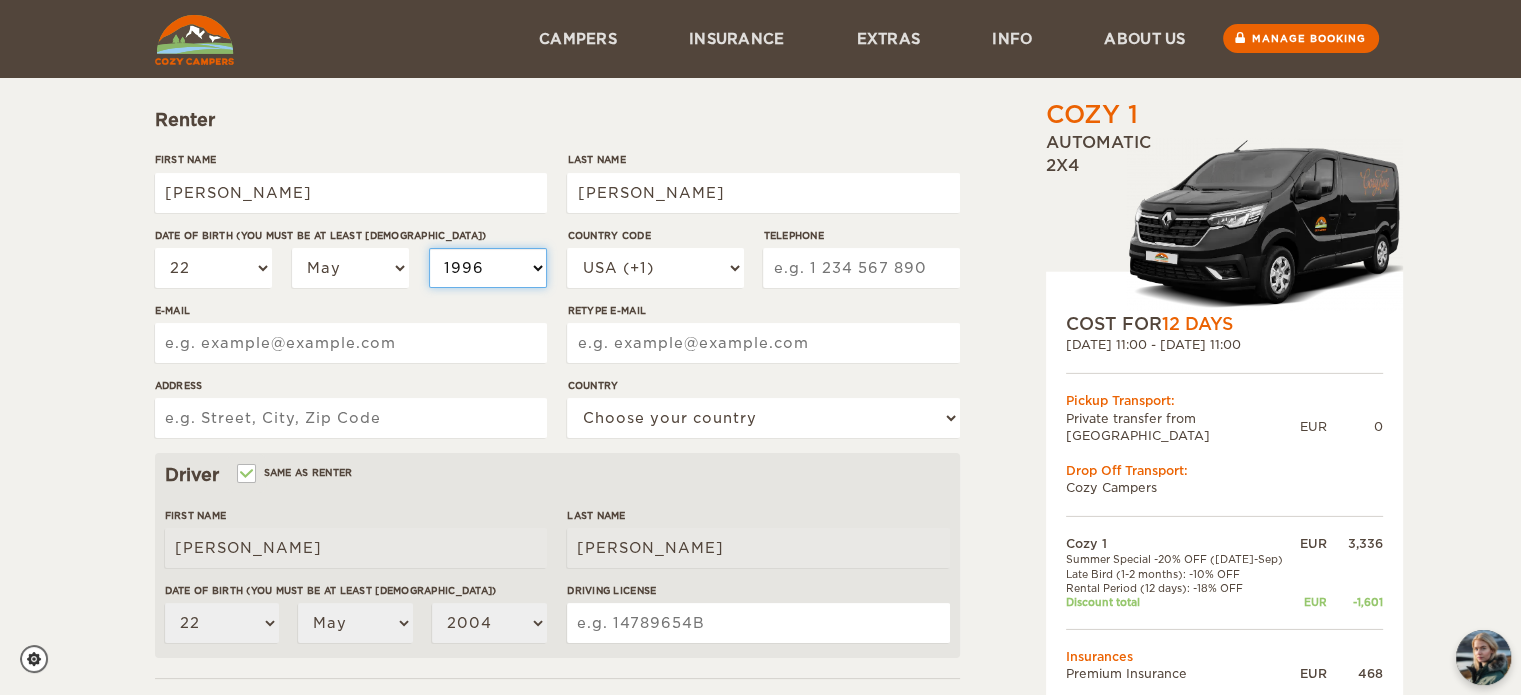 click on "2004 2003 2002 2001 2000 1999 1998 1997 1996 1995 1994 1993 1992 1991 1990 1989 1988 1987 1986 1985 1984 1983 1982 1981 1980 1979 1978 1977 1976 1975 1974 1973 1972 1971 1970 1969 1968 1967 1966 1965 1964 1963 1962 1961 1960 1959 1958 1957 1956 1955 1954 1953 1952 1951 1950 1949 1948 1947 1946 1945 1944 1943 1942 1941 1940 1939 1938 1937 1936 1935 1934 1933 1932 1931 1930 1929 1928 1927 1926 1925 1924 1923 1922 1921 1920 1919 1918 1917 1916 1915 1914 1913 1912 1911 1910 1909 1908 1907 1906 1905 1904 1903 1902 1901 1900 1899 1898 1897 1896 1895 1894 1893 1892 1891 1890 1889 1888 1887 1886 1885 1884 1883 1882 1881 1880 1879 1878 1877 1876 1875" at bounding box center [488, 268] 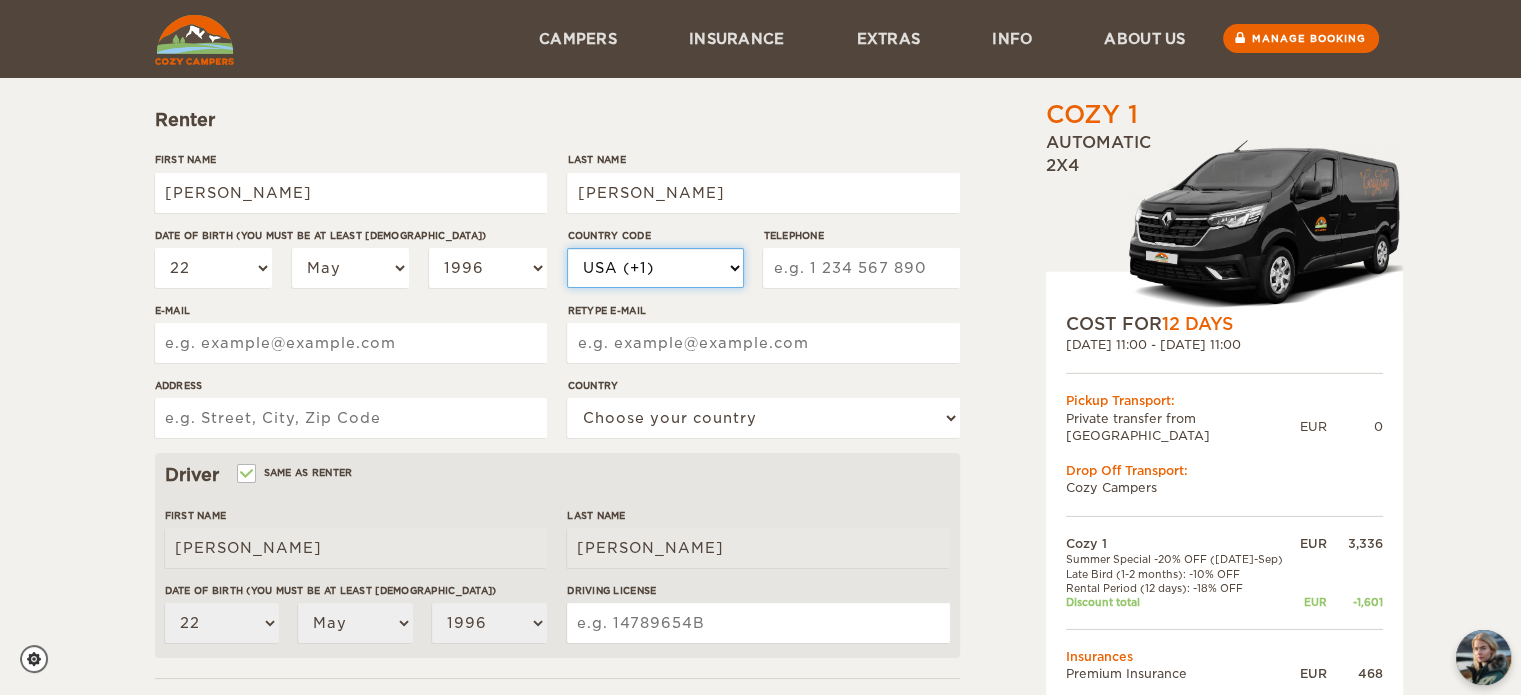 click on "USA (+1)
[GEOGRAPHIC_DATA] (+44)
[GEOGRAPHIC_DATA] (+49)
[GEOGRAPHIC_DATA] (+213)
[GEOGRAPHIC_DATA] (+376)
[GEOGRAPHIC_DATA] (+244)
[GEOGRAPHIC_DATA] (+1264)
[GEOGRAPHIC_DATA] (+1268)
[GEOGRAPHIC_DATA] (+54)
[GEOGRAPHIC_DATA] (+374)
[GEOGRAPHIC_DATA] (+297)
[GEOGRAPHIC_DATA] (+61)
[GEOGRAPHIC_DATA] (+43)
[GEOGRAPHIC_DATA] (+994)
[GEOGRAPHIC_DATA] (+1242)
[GEOGRAPHIC_DATA] (+973)
[GEOGRAPHIC_DATA] (+880)
[GEOGRAPHIC_DATA] (+1246)
[GEOGRAPHIC_DATA] (+375)
[GEOGRAPHIC_DATA] (+32)
[GEOGRAPHIC_DATA] (+501)
[GEOGRAPHIC_DATA] (+229)
[GEOGRAPHIC_DATA] (+1441)
[GEOGRAPHIC_DATA] (+975)
[GEOGRAPHIC_DATA] (+591)
[GEOGRAPHIC_DATA] (+387)
[GEOGRAPHIC_DATA] (+267)
[GEOGRAPHIC_DATA] (+55)
[GEOGRAPHIC_DATA] (+673)
[GEOGRAPHIC_DATA] (+359)
[GEOGRAPHIC_DATA] (+226)
[GEOGRAPHIC_DATA] (+257)
[GEOGRAPHIC_DATA] (+855)
[GEOGRAPHIC_DATA] (+237)
[GEOGRAPHIC_DATA] (+1)
[GEOGRAPHIC_DATA] (+238)
[GEOGRAPHIC_DATA] (+1345)
[GEOGRAPHIC_DATA] (+236)
[GEOGRAPHIC_DATA] (+56)
[GEOGRAPHIC_DATA] (+86)
[GEOGRAPHIC_DATA] (+57)
[GEOGRAPHIC_DATA] (+269)
[GEOGRAPHIC_DATA] (+242)
[GEOGRAPHIC_DATA] (+682)
[GEOGRAPHIC_DATA] (+506)" at bounding box center (655, 268) 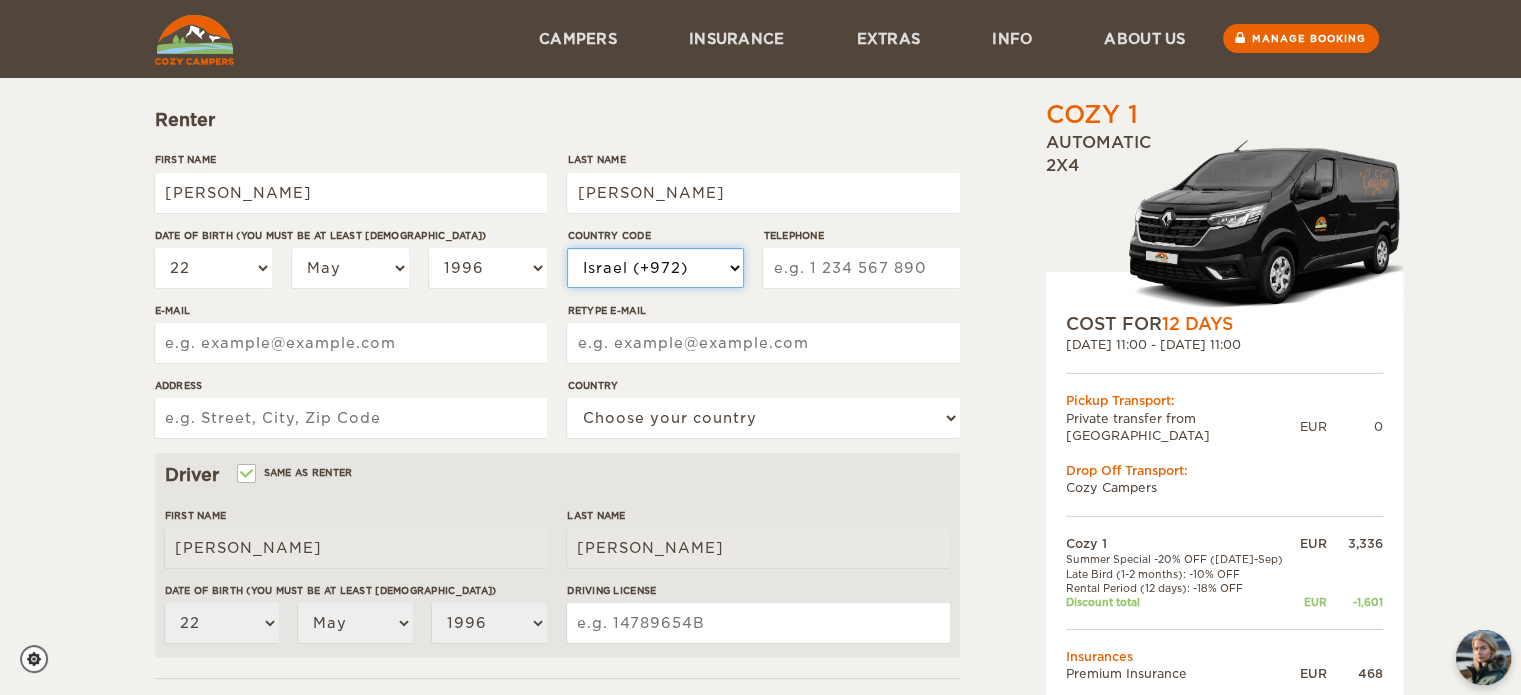 click on "USA (+1)
[GEOGRAPHIC_DATA] (+44)
[GEOGRAPHIC_DATA] (+49)
[GEOGRAPHIC_DATA] (+213)
[GEOGRAPHIC_DATA] (+376)
[GEOGRAPHIC_DATA] (+244)
[GEOGRAPHIC_DATA] (+1264)
[GEOGRAPHIC_DATA] (+1268)
[GEOGRAPHIC_DATA] (+54)
[GEOGRAPHIC_DATA] (+374)
[GEOGRAPHIC_DATA] (+297)
[GEOGRAPHIC_DATA] (+61)
[GEOGRAPHIC_DATA] (+43)
[GEOGRAPHIC_DATA] (+994)
[GEOGRAPHIC_DATA] (+1242)
[GEOGRAPHIC_DATA] (+973)
[GEOGRAPHIC_DATA] (+880)
[GEOGRAPHIC_DATA] (+1246)
[GEOGRAPHIC_DATA] (+375)
[GEOGRAPHIC_DATA] (+32)
[GEOGRAPHIC_DATA] (+501)
[GEOGRAPHIC_DATA] (+229)
[GEOGRAPHIC_DATA] (+1441)
[GEOGRAPHIC_DATA] (+975)
[GEOGRAPHIC_DATA] (+591)
[GEOGRAPHIC_DATA] (+387)
[GEOGRAPHIC_DATA] (+267)
[GEOGRAPHIC_DATA] (+55)
[GEOGRAPHIC_DATA] (+673)
[GEOGRAPHIC_DATA] (+359)
[GEOGRAPHIC_DATA] (+226)
[GEOGRAPHIC_DATA] (+257)
[GEOGRAPHIC_DATA] (+855)
[GEOGRAPHIC_DATA] (+237)
[GEOGRAPHIC_DATA] (+1)
[GEOGRAPHIC_DATA] (+238)
[GEOGRAPHIC_DATA] (+1345)
[GEOGRAPHIC_DATA] (+236)
[GEOGRAPHIC_DATA] (+56)
[GEOGRAPHIC_DATA] (+86)
[GEOGRAPHIC_DATA] (+57)
[GEOGRAPHIC_DATA] (+269)
[GEOGRAPHIC_DATA] (+242)
[GEOGRAPHIC_DATA] (+682)
[GEOGRAPHIC_DATA] (+506)" at bounding box center (655, 268) 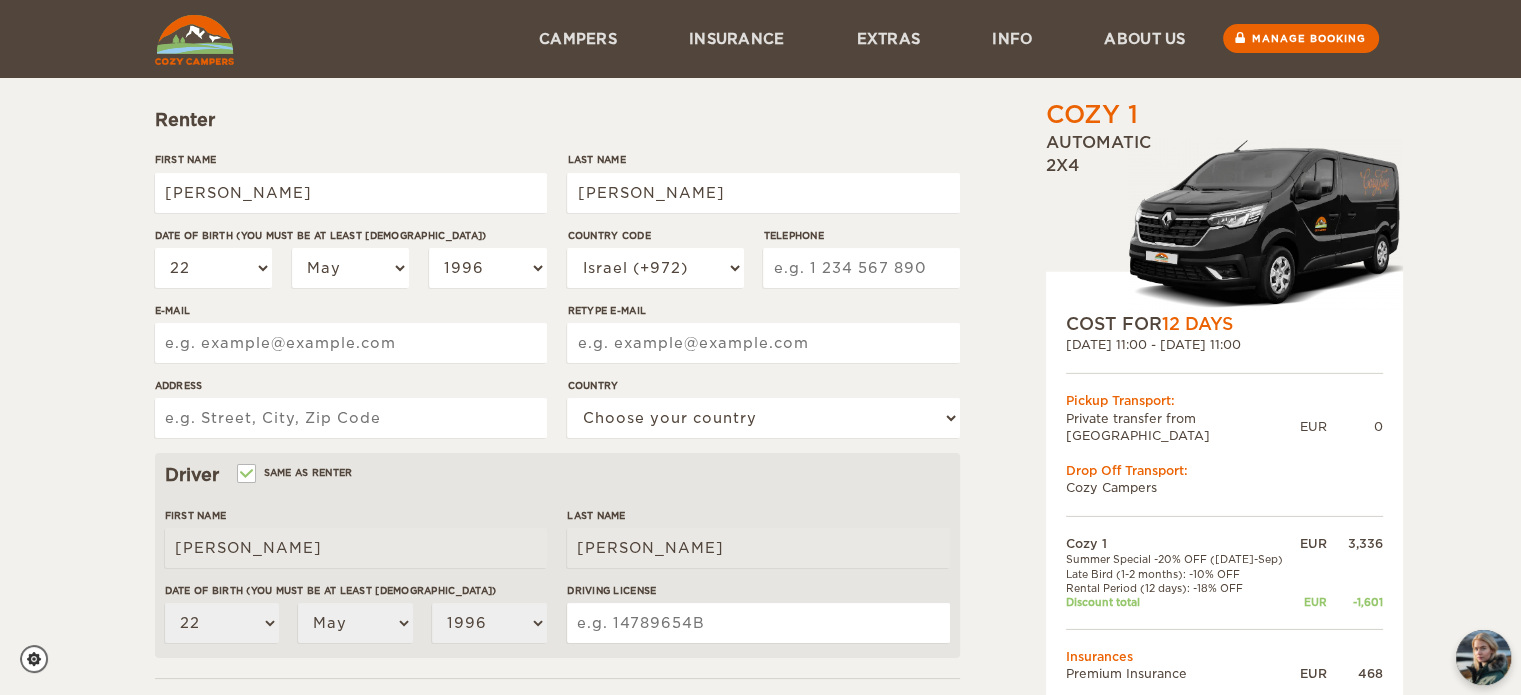 click on "Telephone" at bounding box center [861, 268] 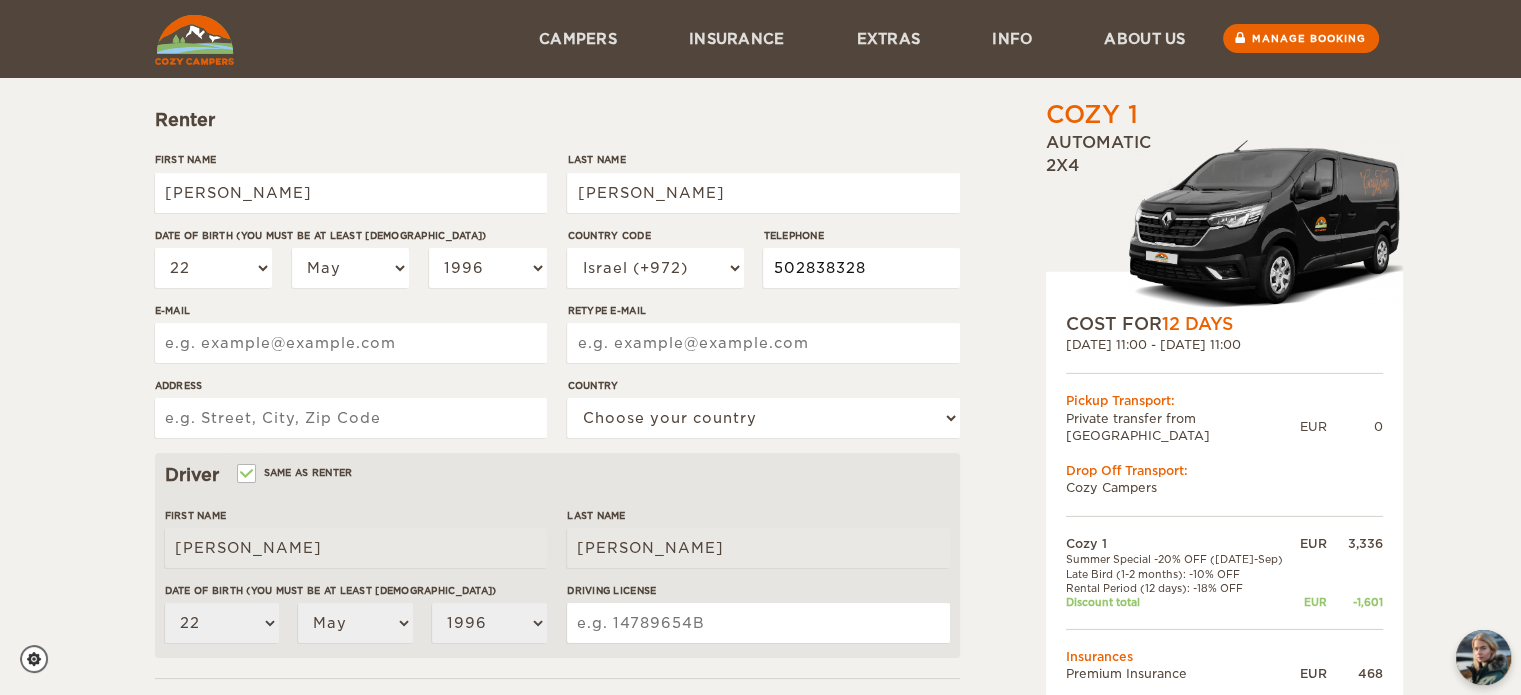 type on "502838328" 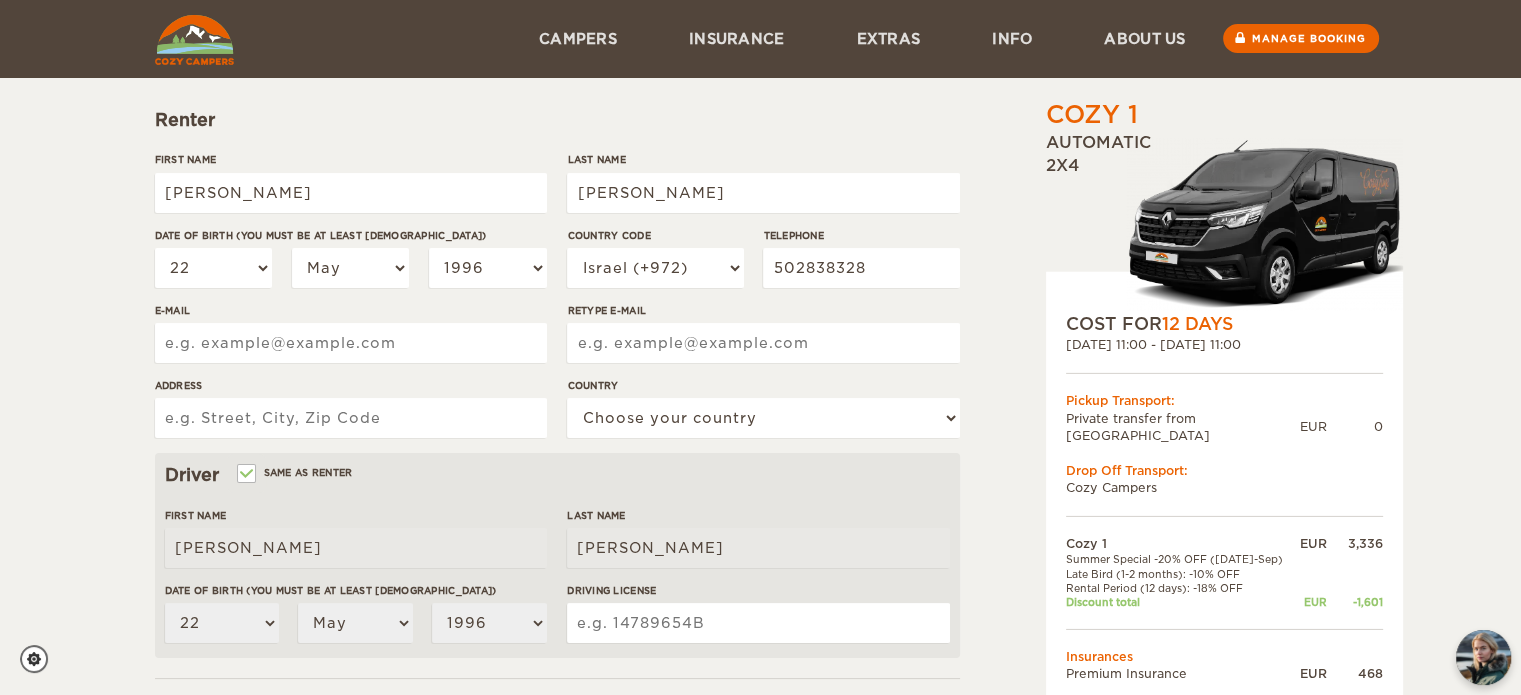 click on "Cozy 1
Expand
Collapse
Total
2,571
EUR
Automatic 2x4
COST FOR  12 Days
[DATE] 11:00 - [DATE] 11:00
Pickup Transport:
Private transfer from [GEOGRAPHIC_DATA]
EUR
0
Drop Off Transport:
Cozy Campers" at bounding box center [761, 484] 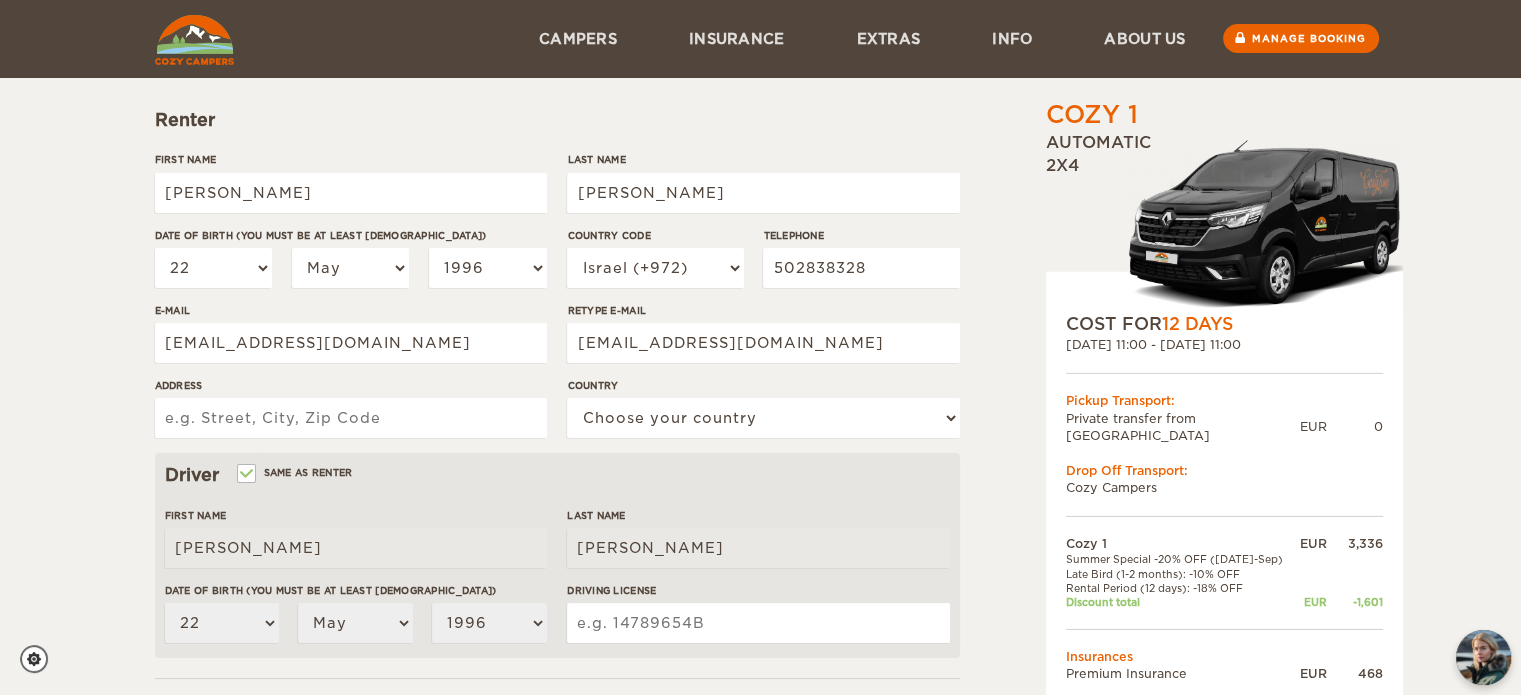 type on "עזה 21" 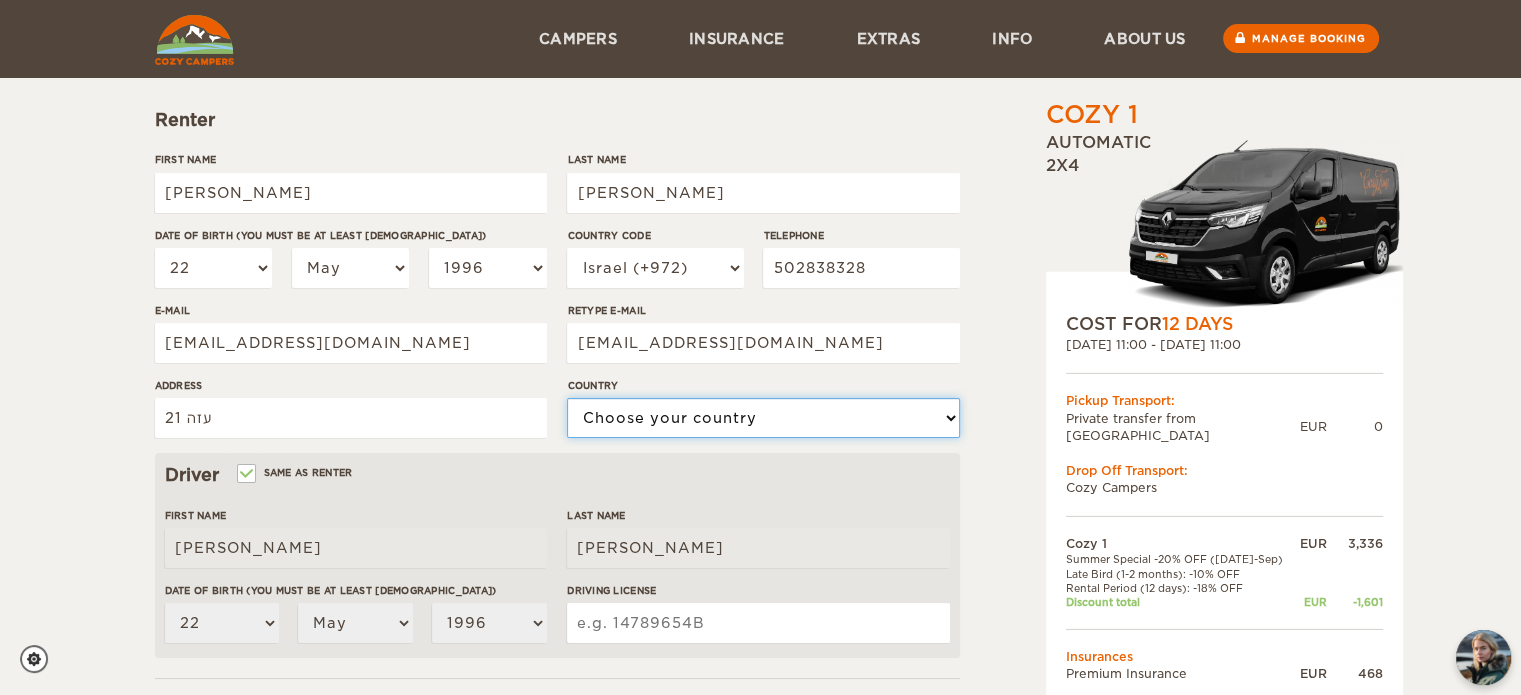 select on "100" 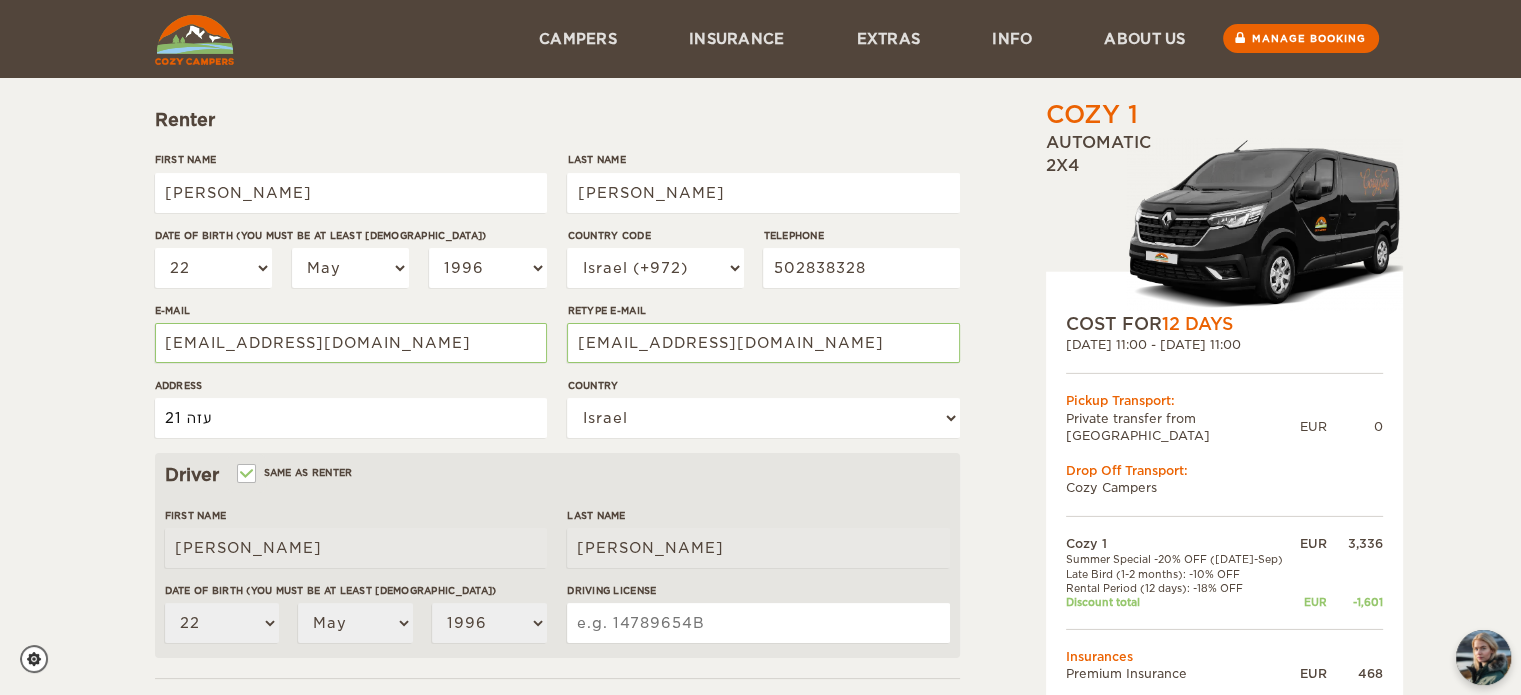 click on "עזה 21" at bounding box center [351, 418] 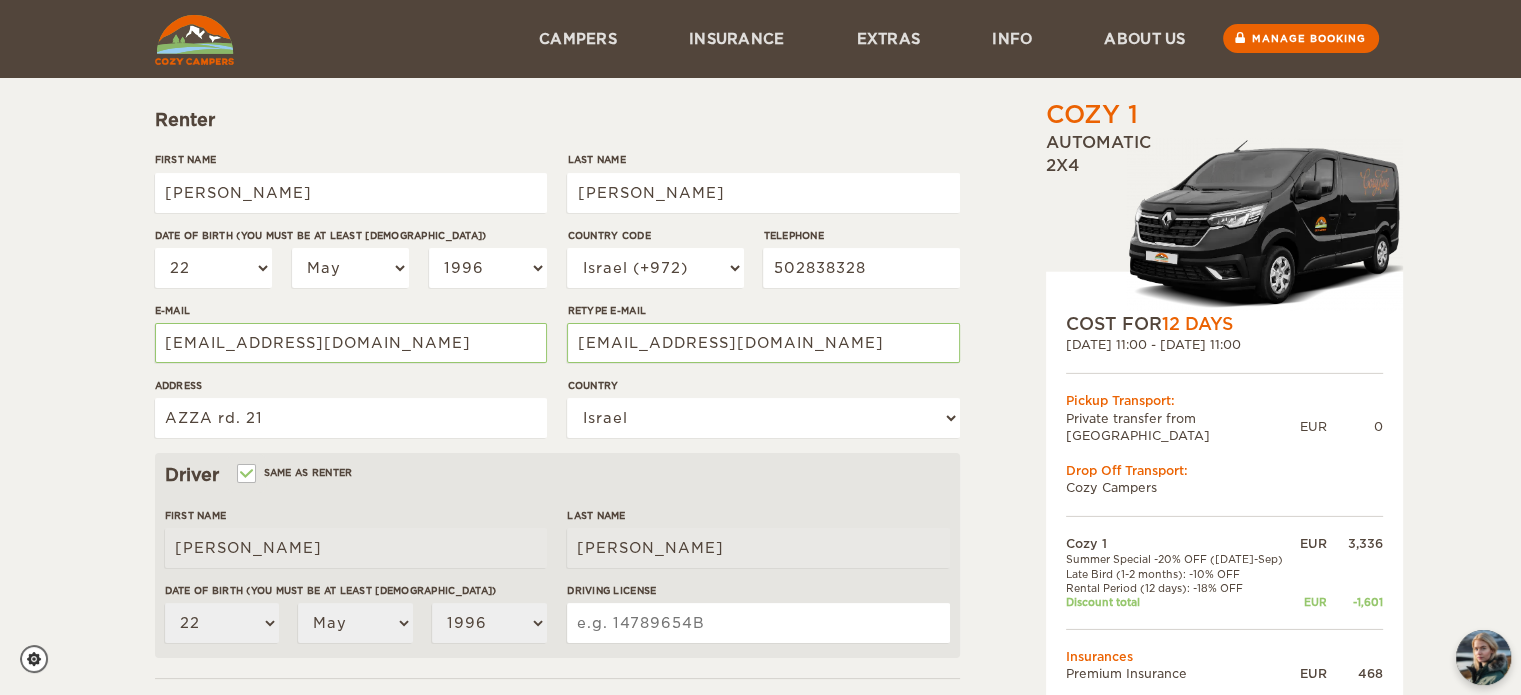click on "Driver
Same as renter" at bounding box center [557, 475] 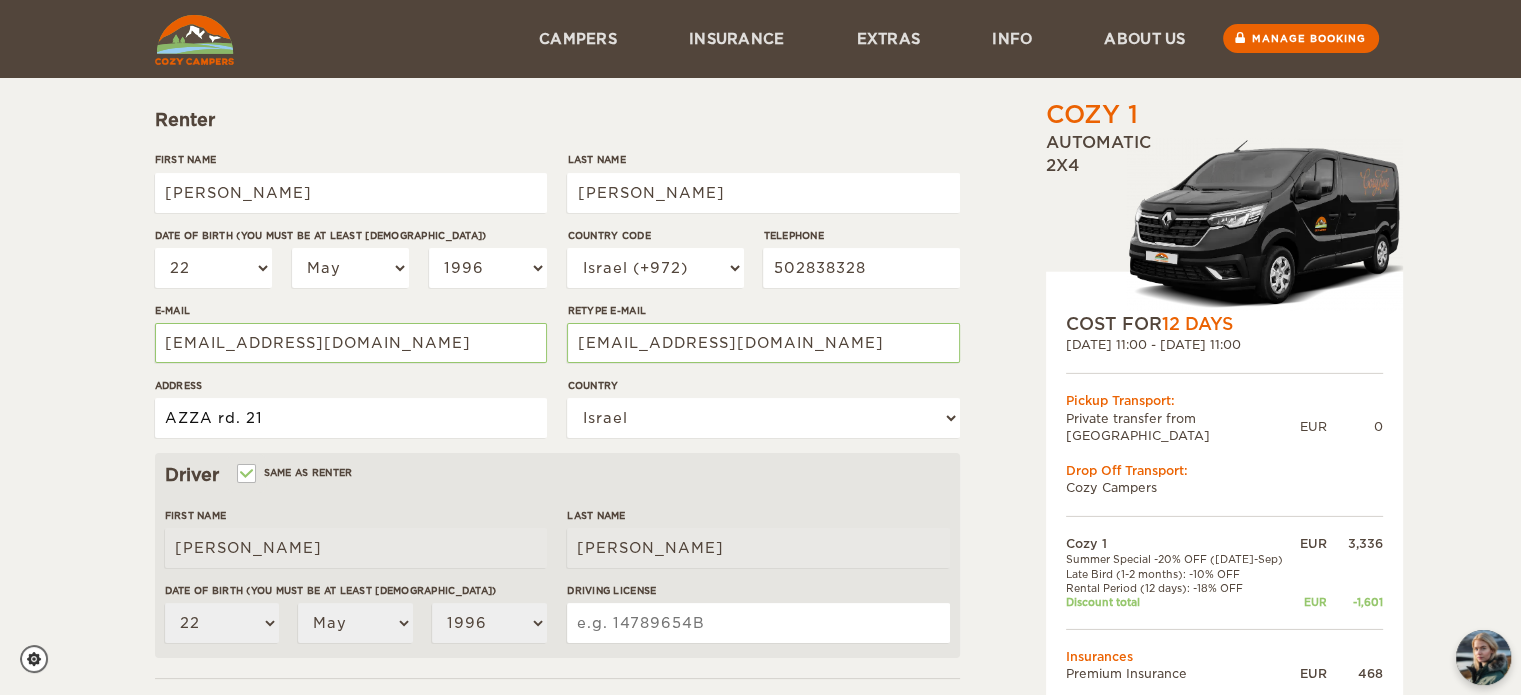 click on "AZZA rd. 21" at bounding box center [351, 418] 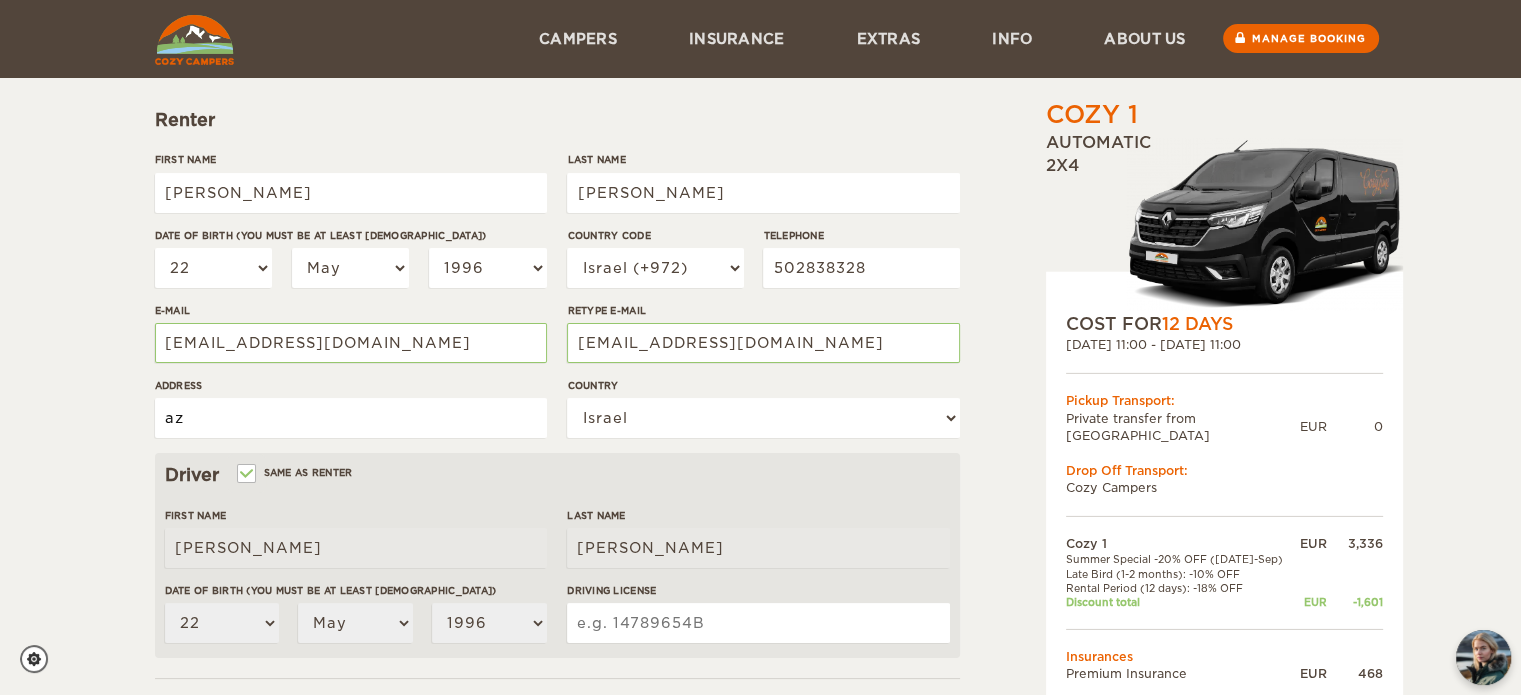 type on "a" 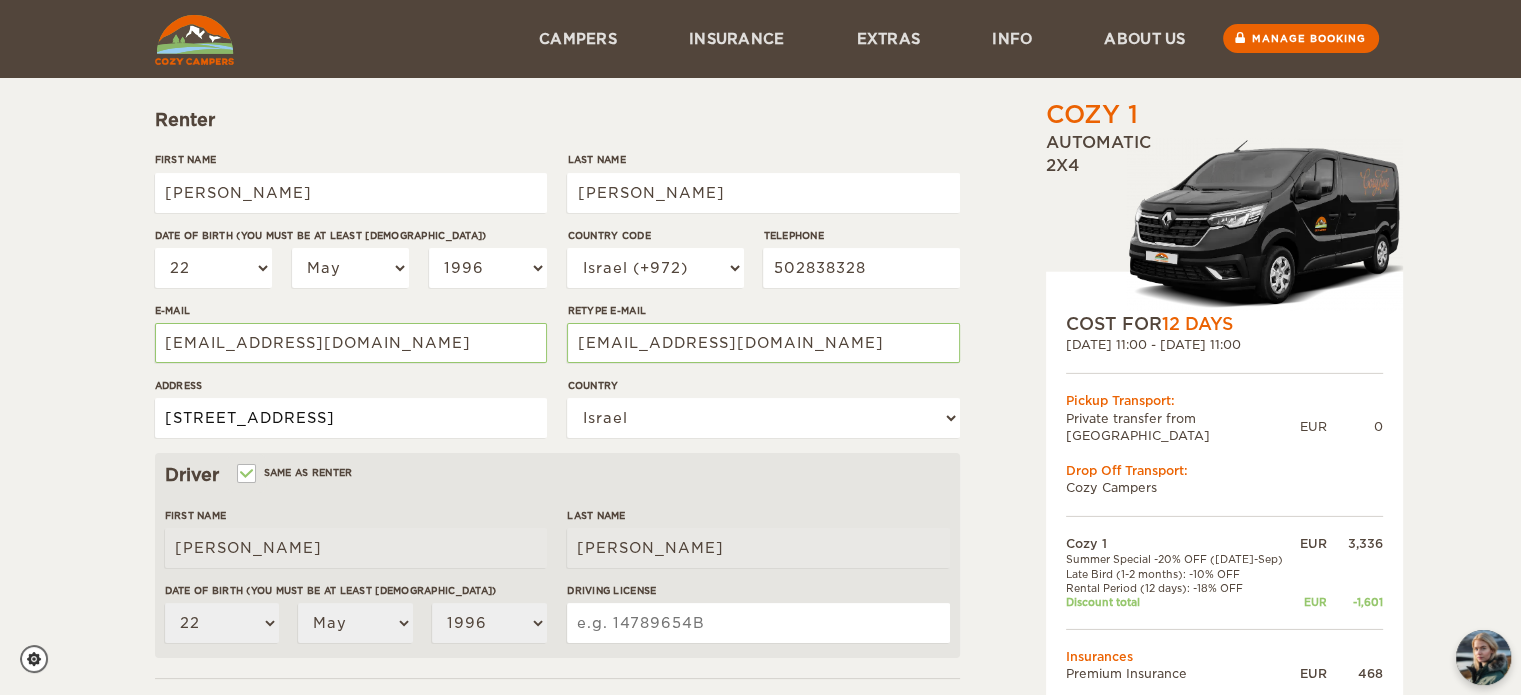 type on "[STREET_ADDRESS]" 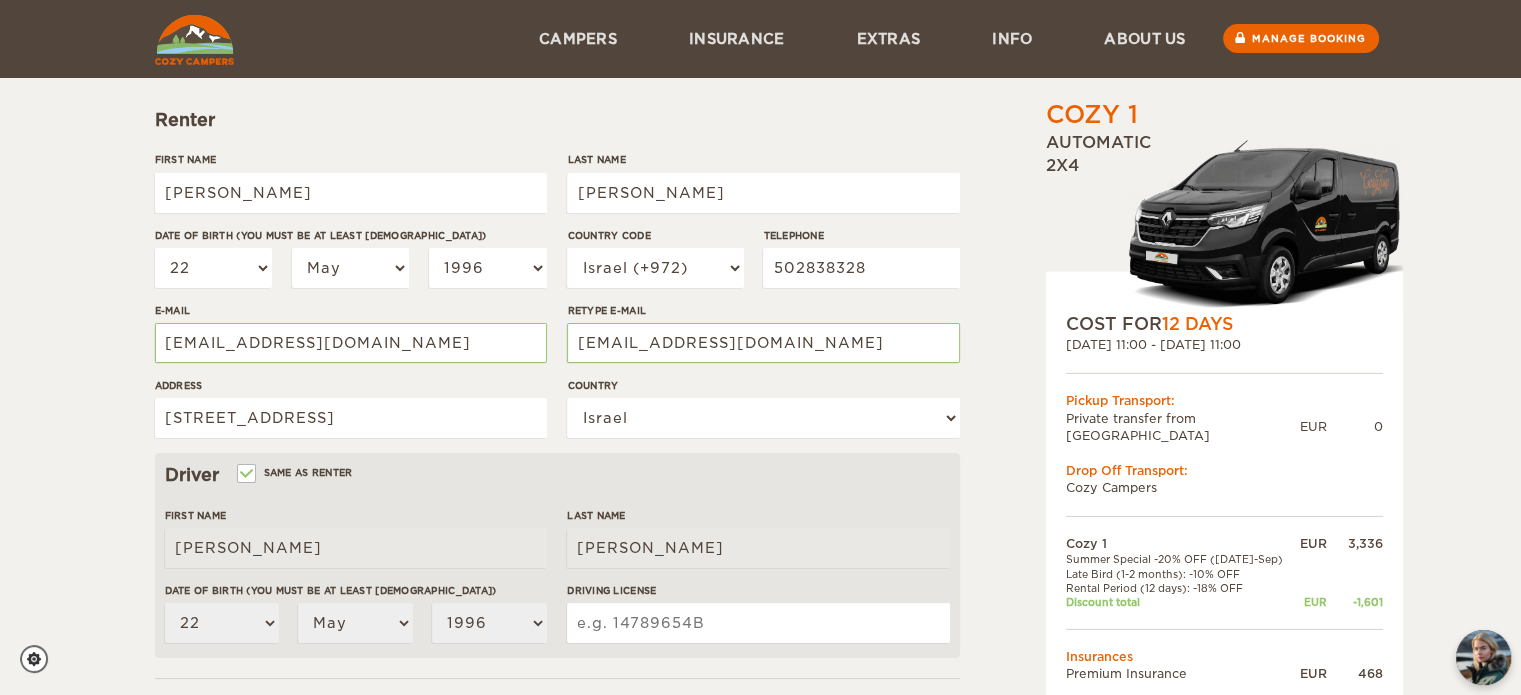 click on "Cozy 1
Expand
Collapse
Total
2,571
EUR
Automatic 2x4
COST FOR  12 Days
[DATE] 11:00 - [DATE] 11:00
Pickup Transport:
Private transfer from [GEOGRAPHIC_DATA]
EUR
0
Drop Off Transport:
Cozy Campers" at bounding box center [1173, 484] 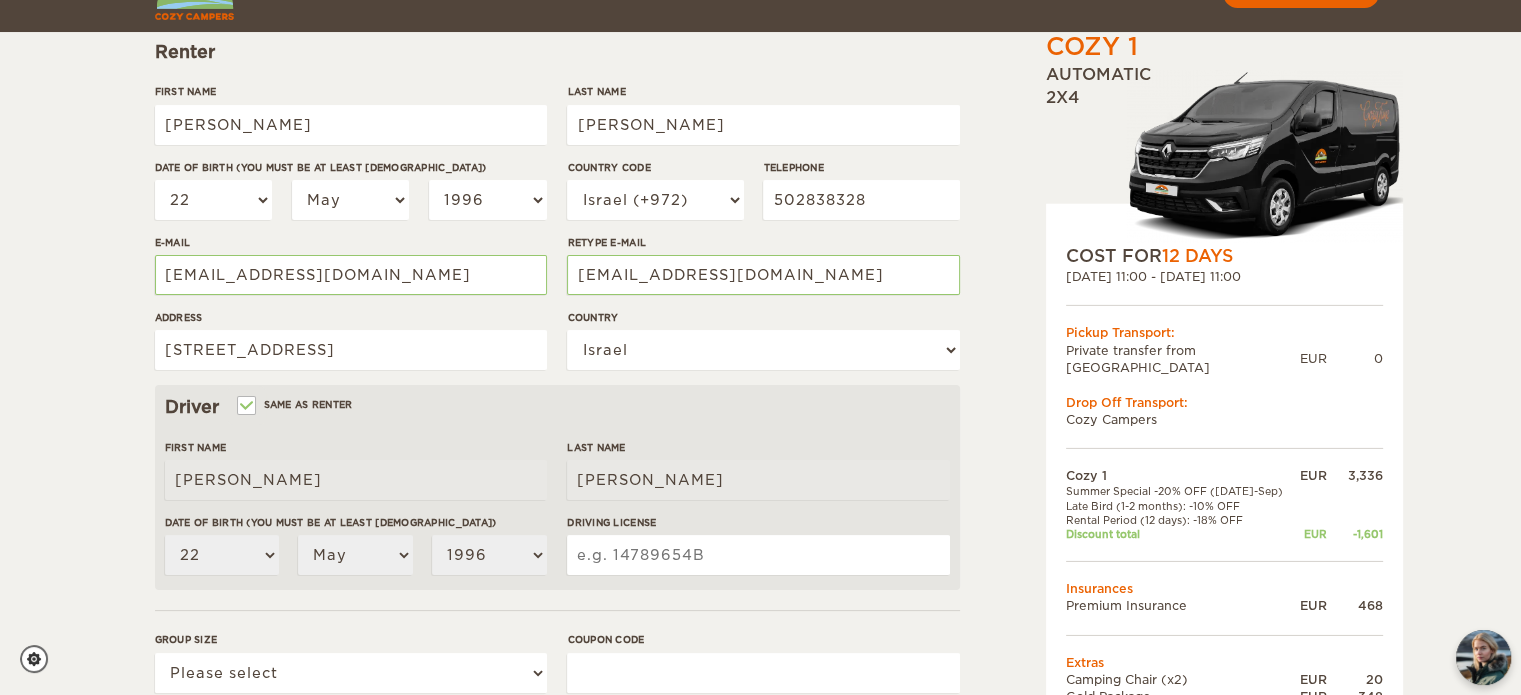 scroll, scrollTop: 304, scrollLeft: 0, axis: vertical 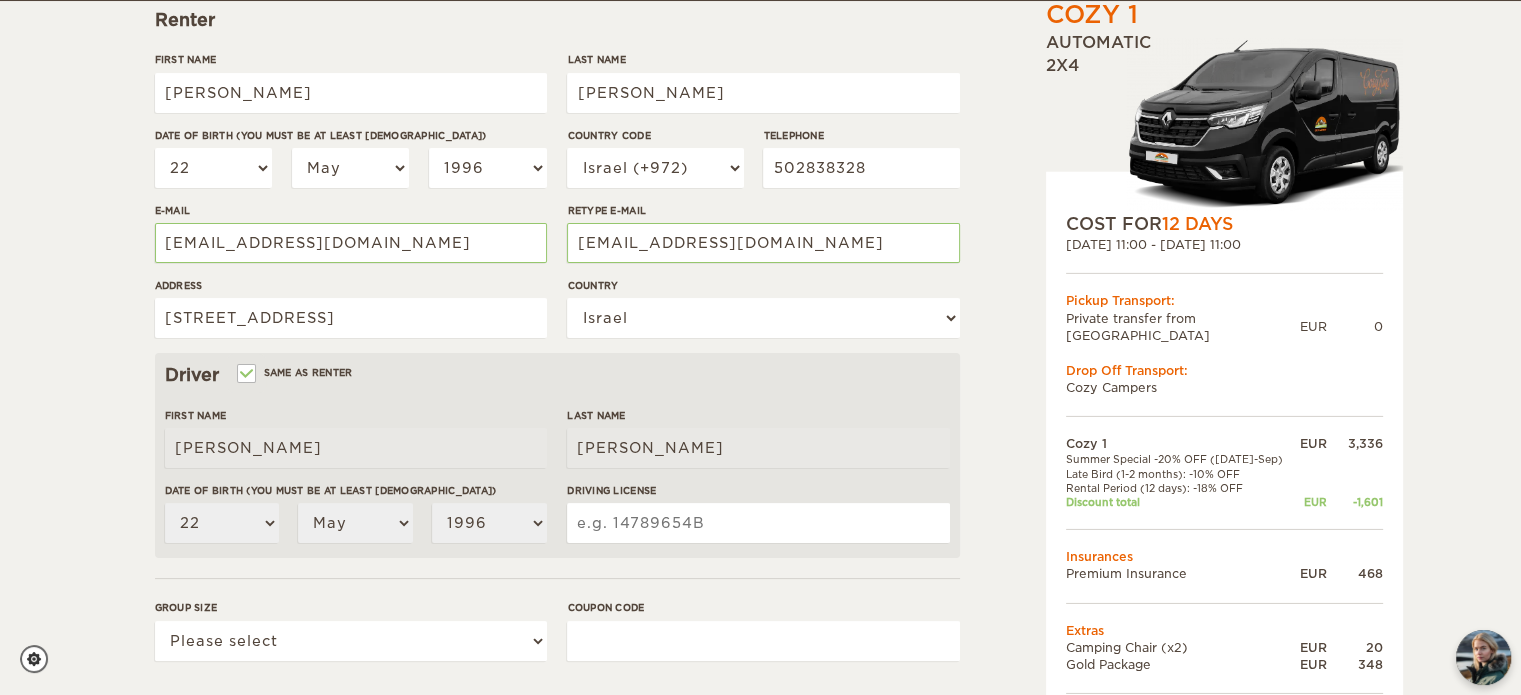click on "Driving License" at bounding box center [758, 523] 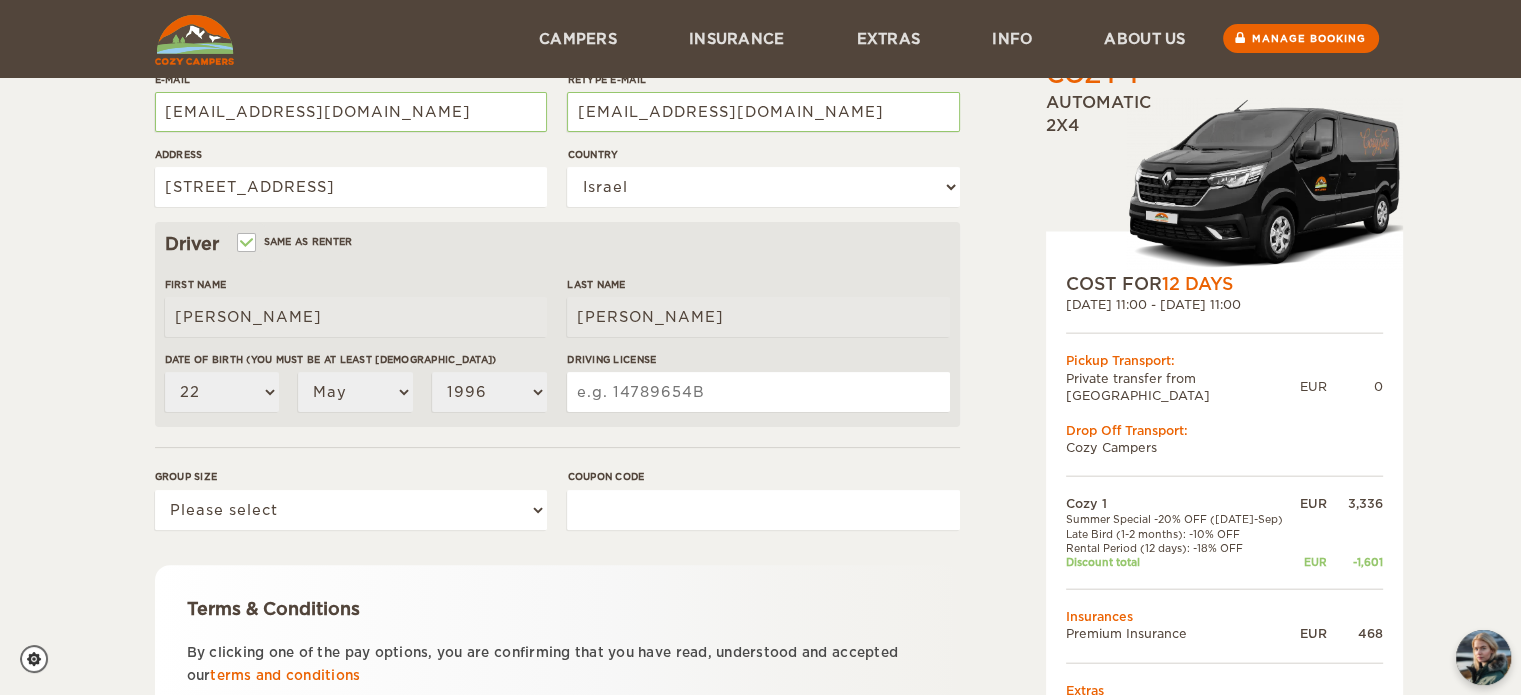 scroll, scrollTop: 404, scrollLeft: 0, axis: vertical 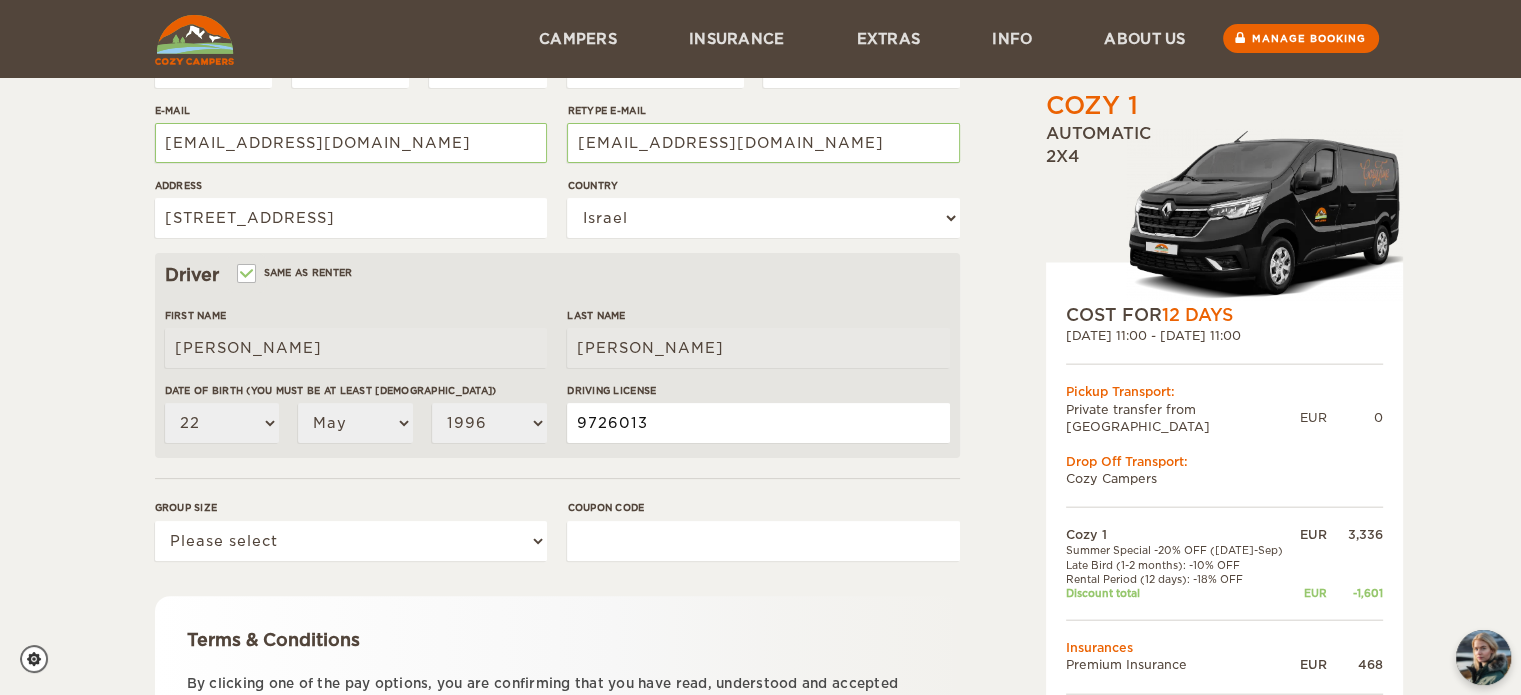 type on "9726013" 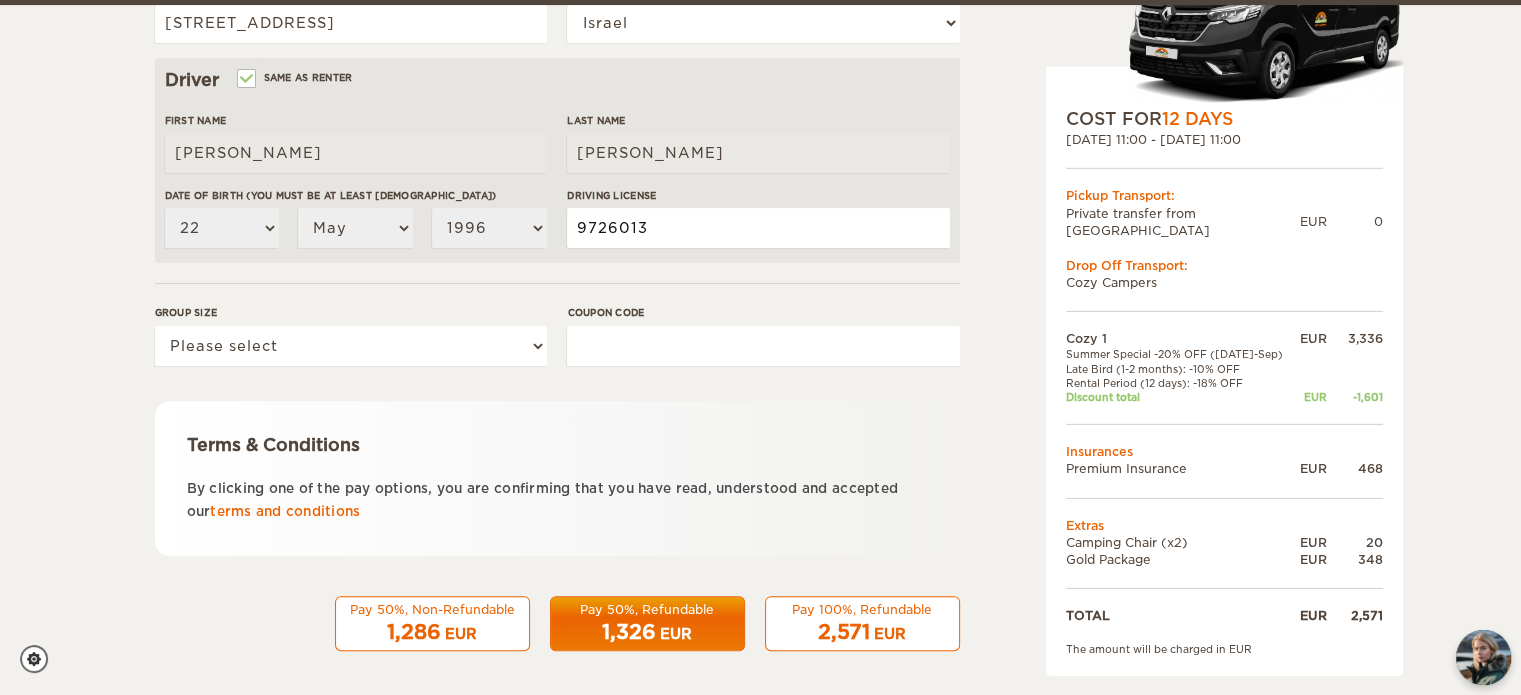scroll, scrollTop: 604, scrollLeft: 0, axis: vertical 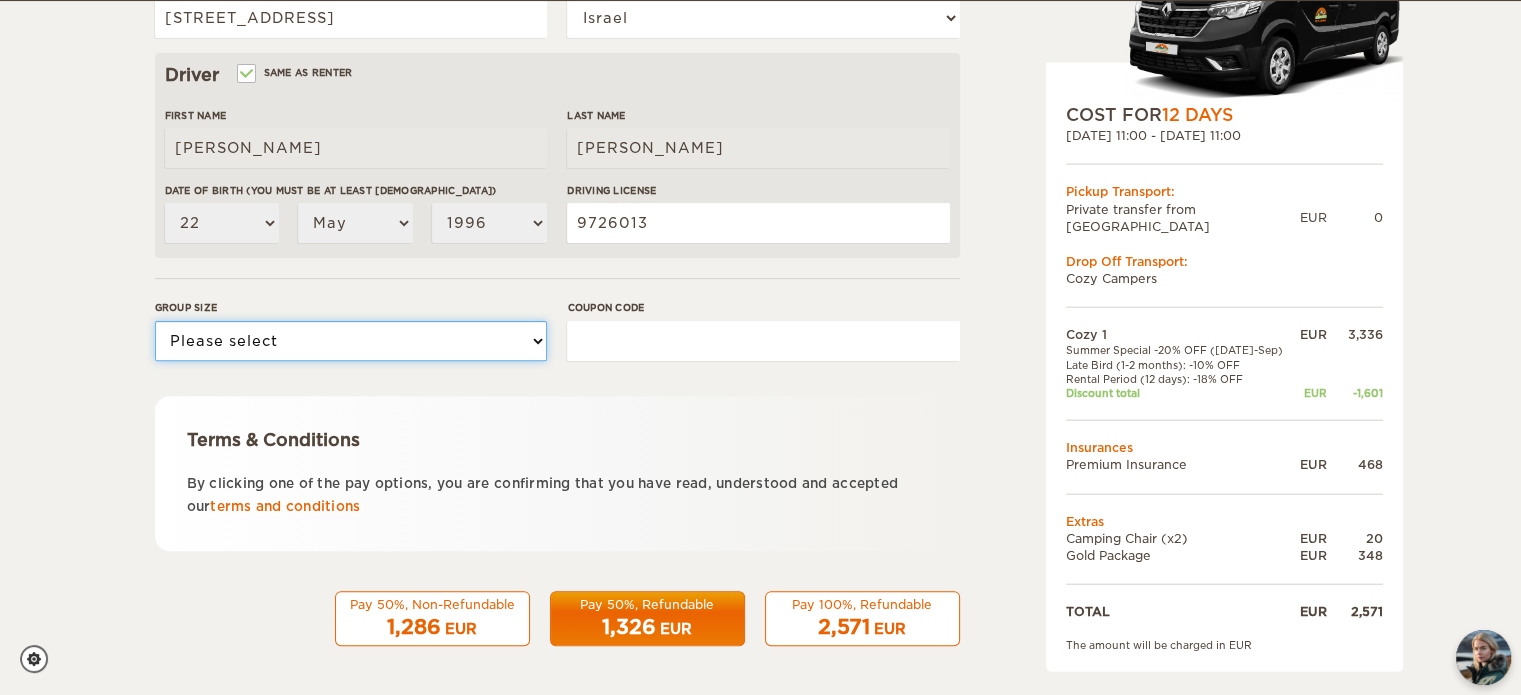 click on "Please select
1 2" at bounding box center (351, 341) 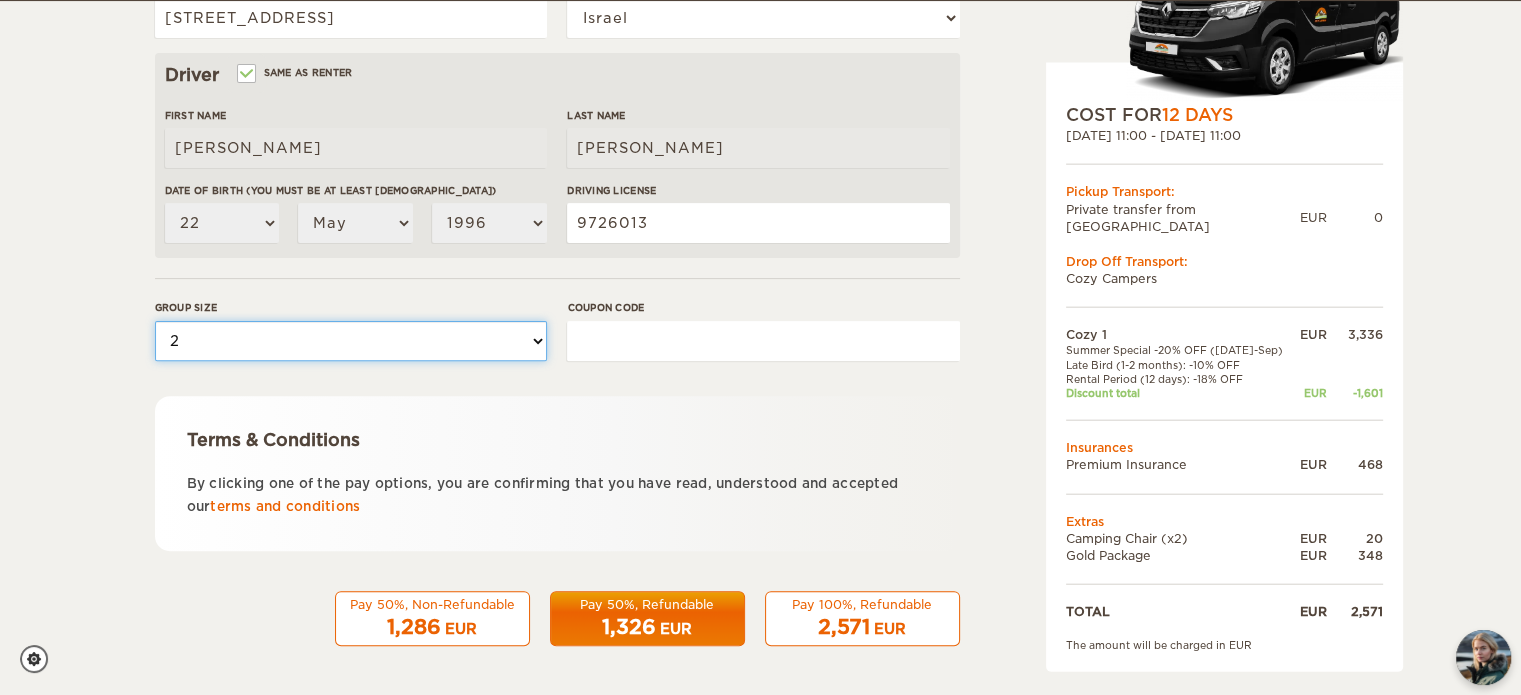click on "Please select
1 2" at bounding box center (351, 341) 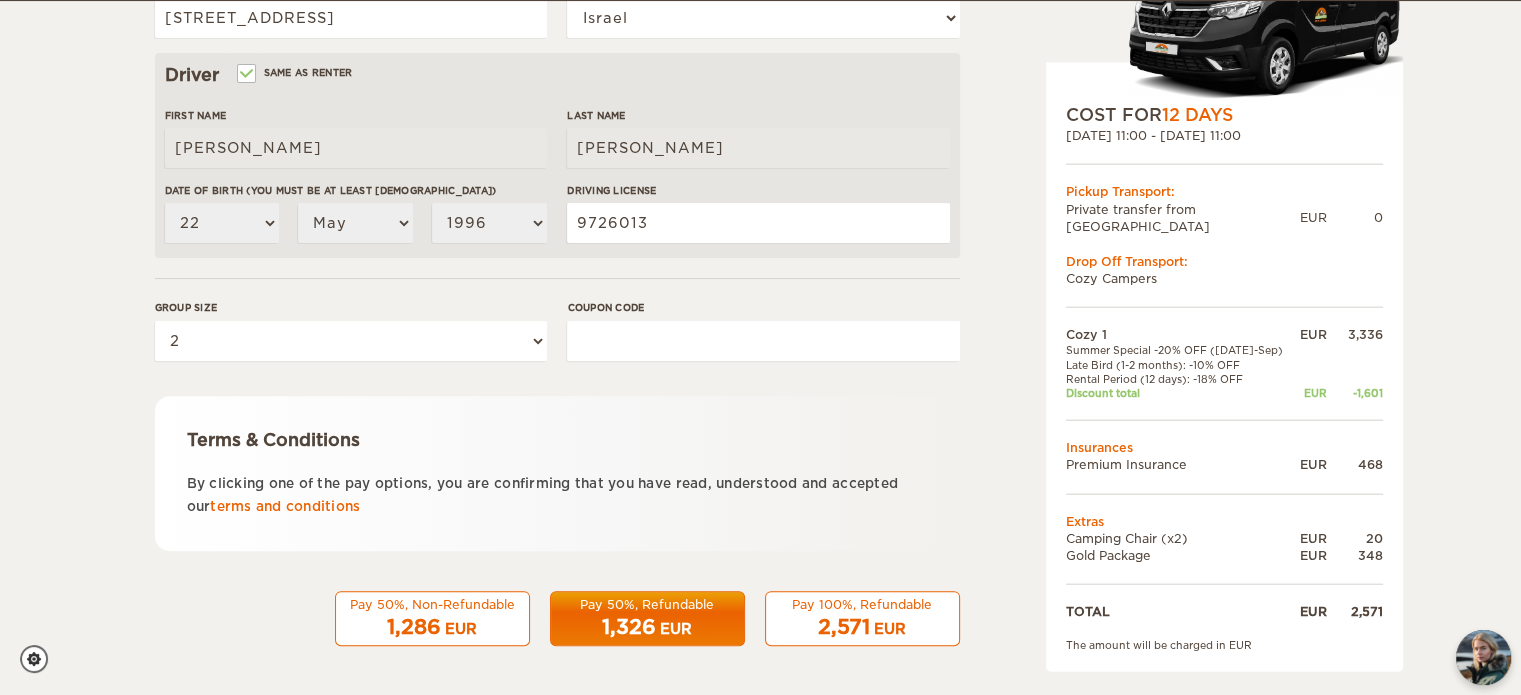 click on "Coupon code" at bounding box center [763, 337] 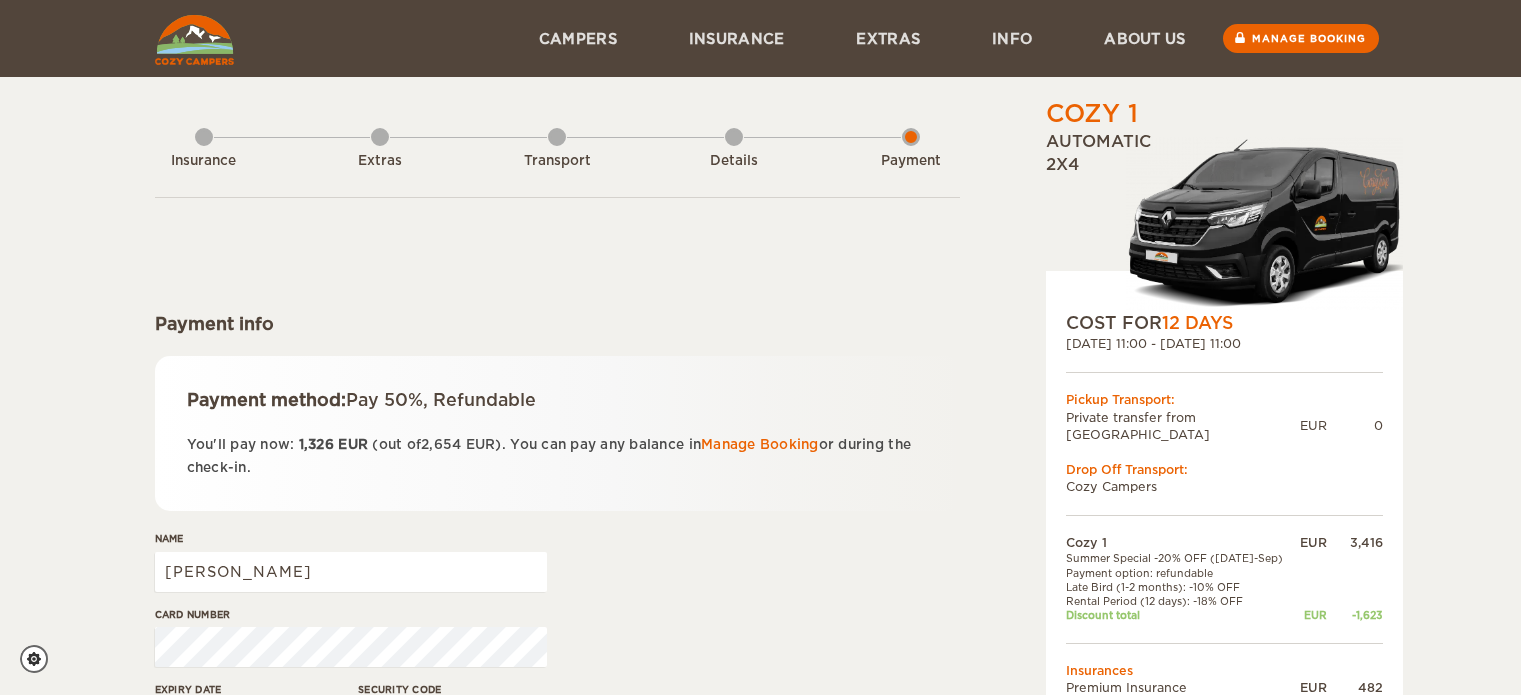 scroll, scrollTop: 0, scrollLeft: 0, axis: both 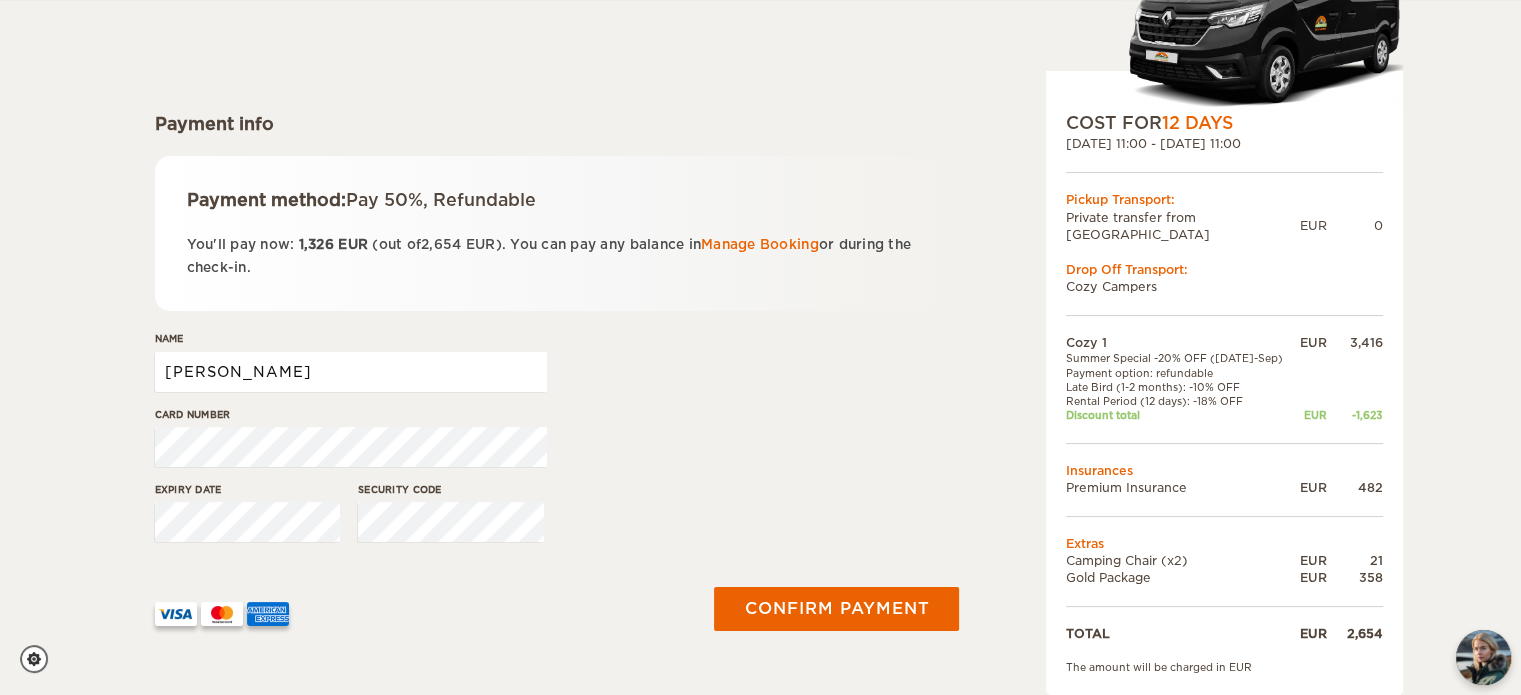 click on "[PERSON_NAME]" at bounding box center [351, 372] 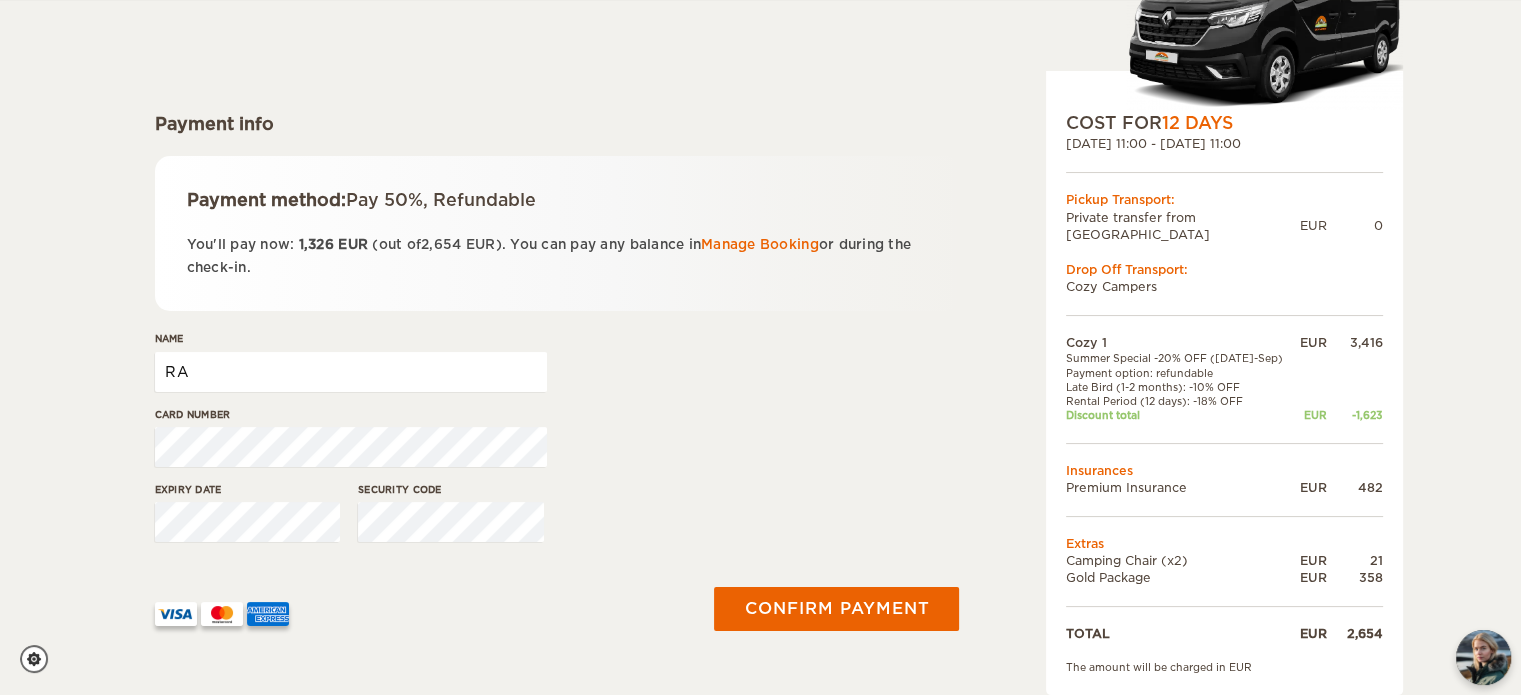 type on "R" 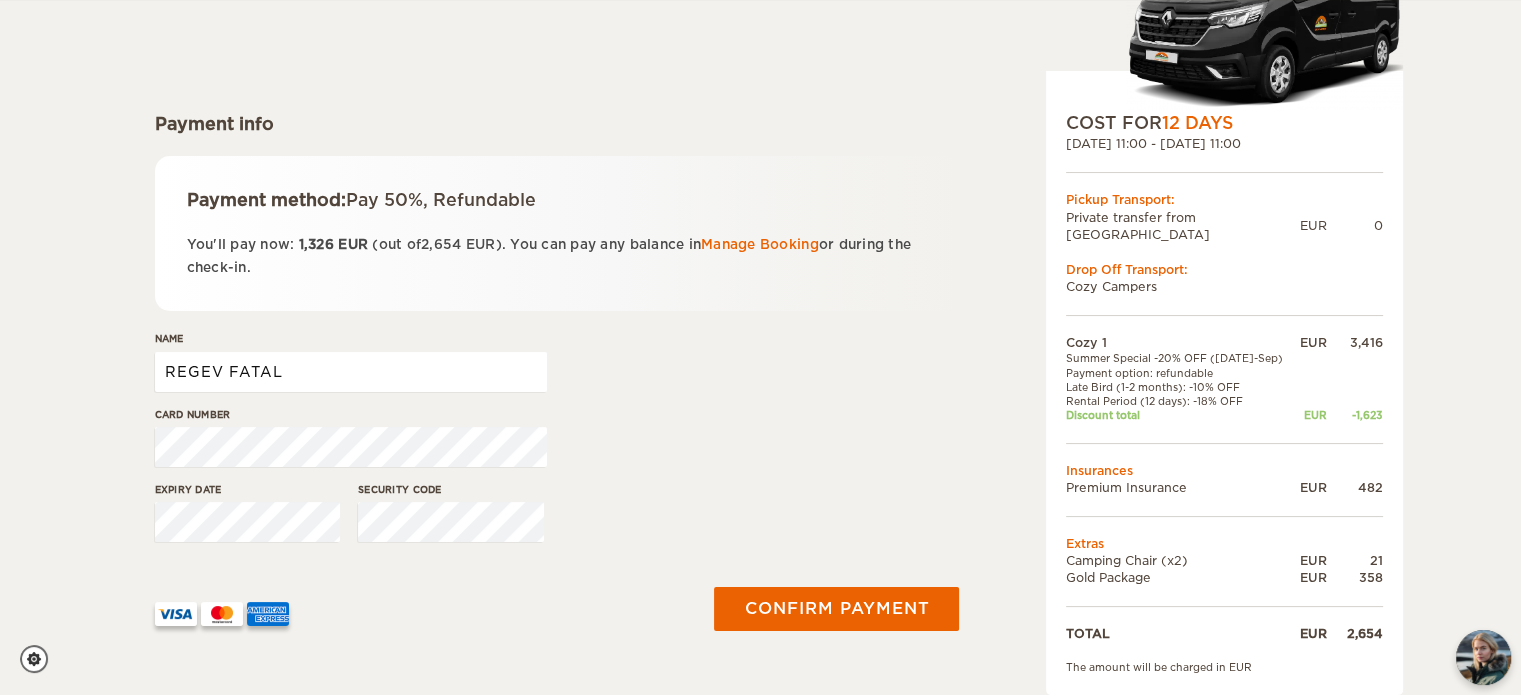 drag, startPoint x: 422, startPoint y: 383, endPoint x: 131, endPoint y: 382, distance: 291.0017 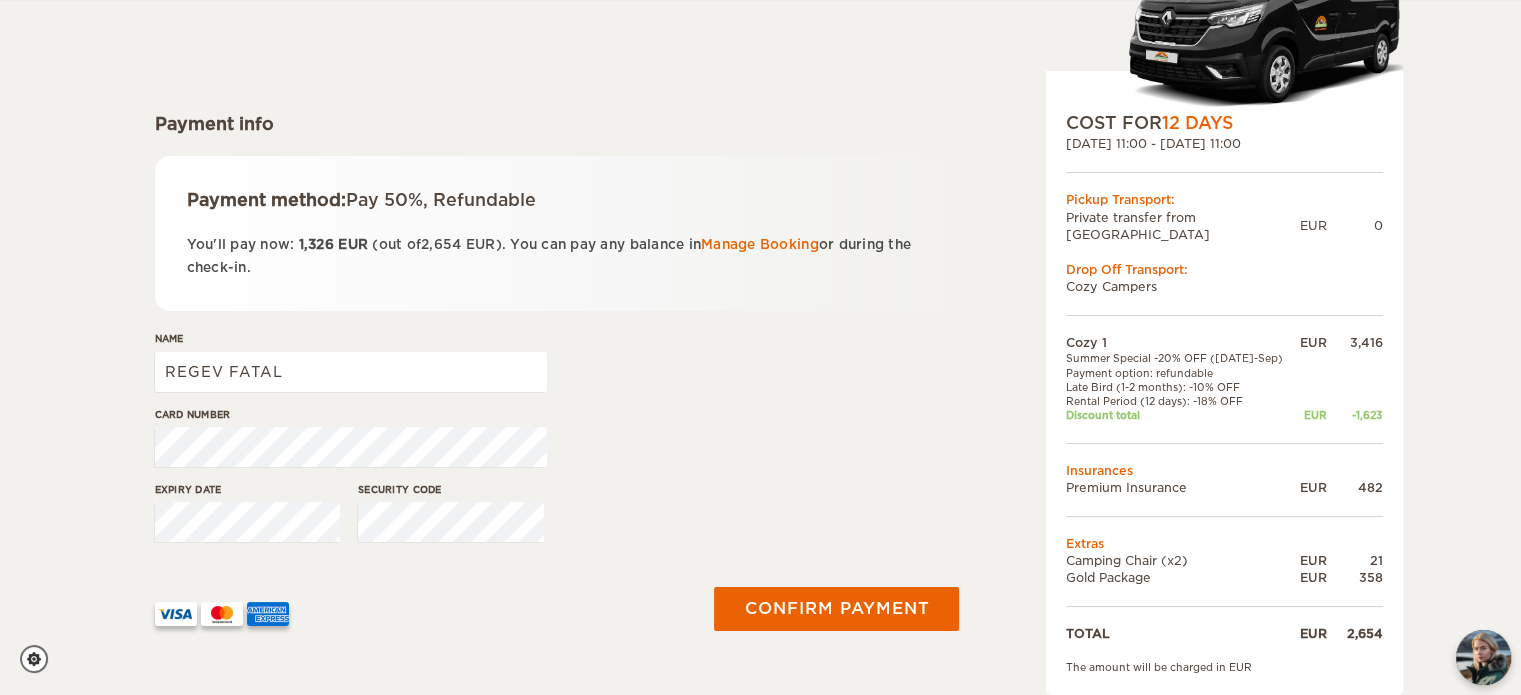 click on "Card number" at bounding box center (557, 444) 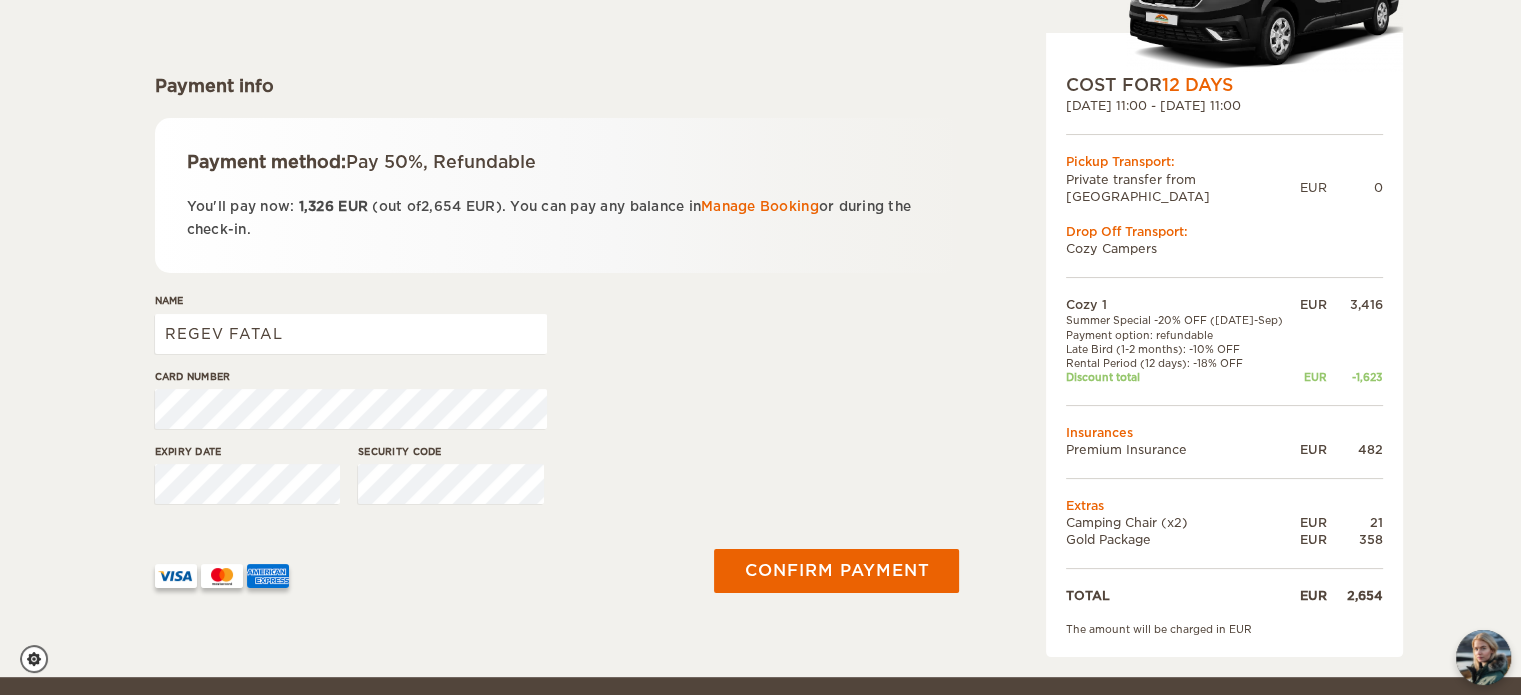 scroll, scrollTop: 300, scrollLeft: 0, axis: vertical 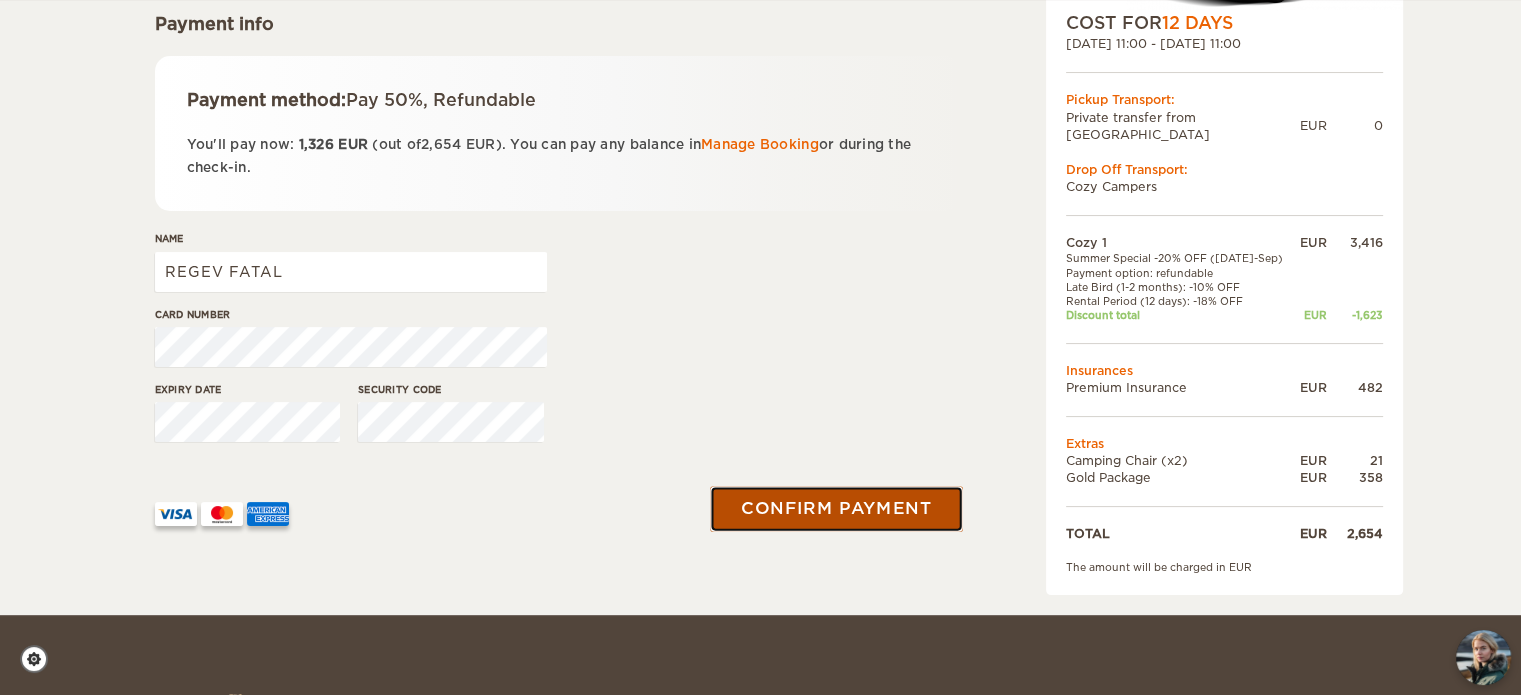 click on "Confirm payment" at bounding box center (837, 509) 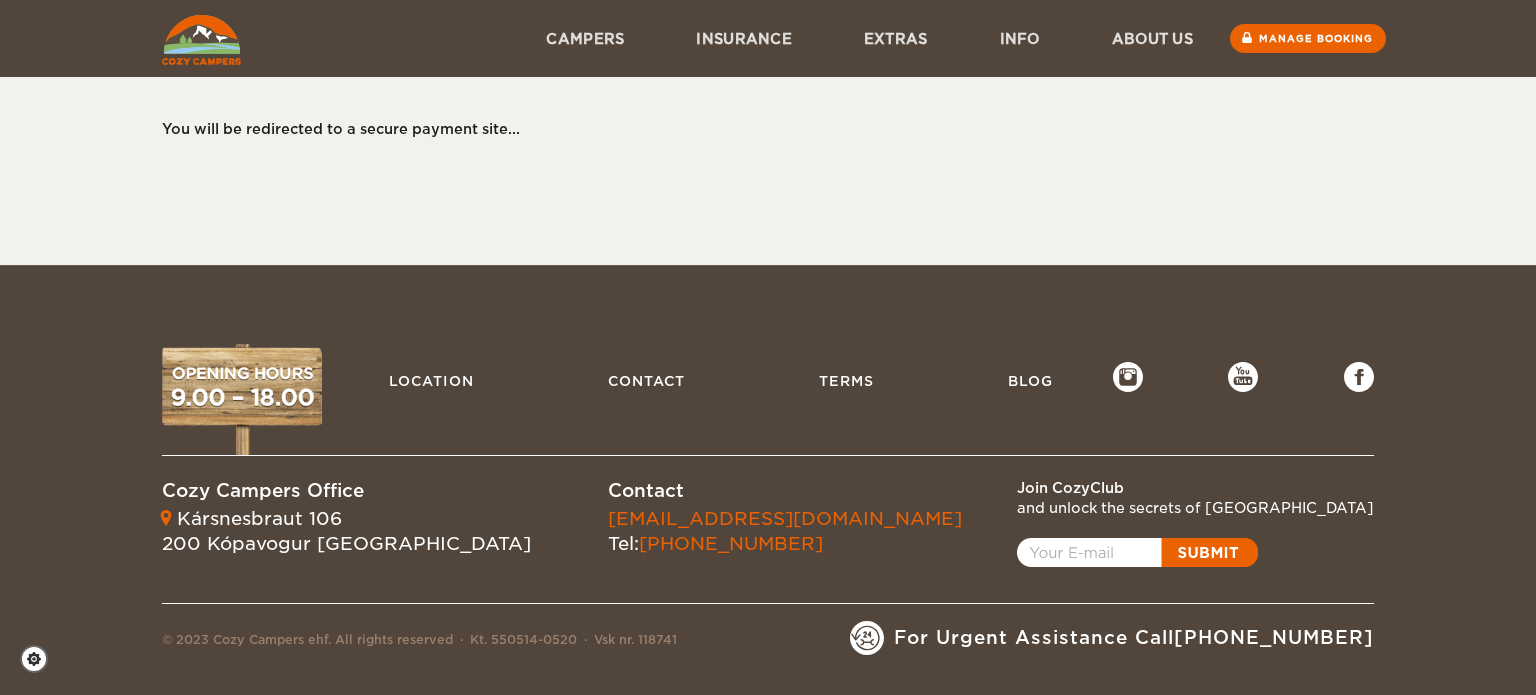 scroll, scrollTop: 0, scrollLeft: 0, axis: both 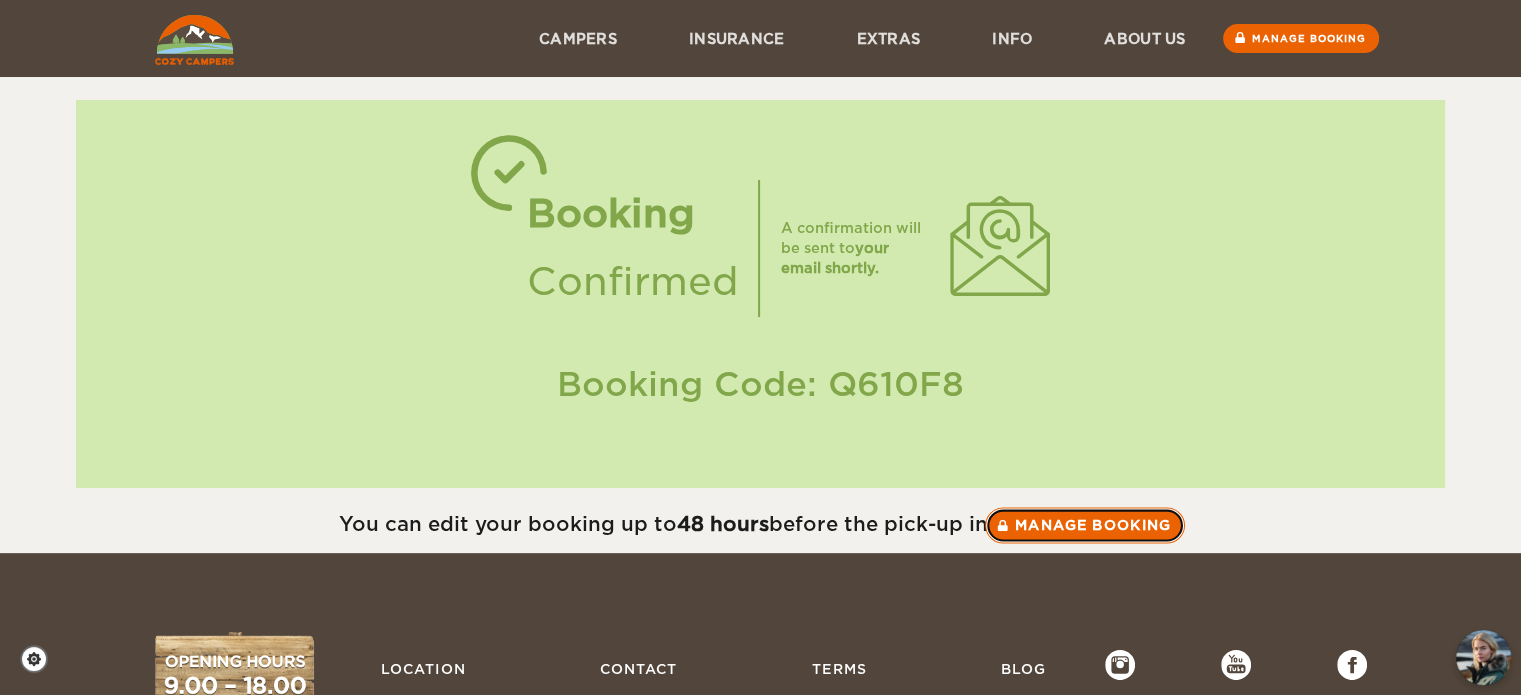 click on "Manage booking" at bounding box center (1085, 525) 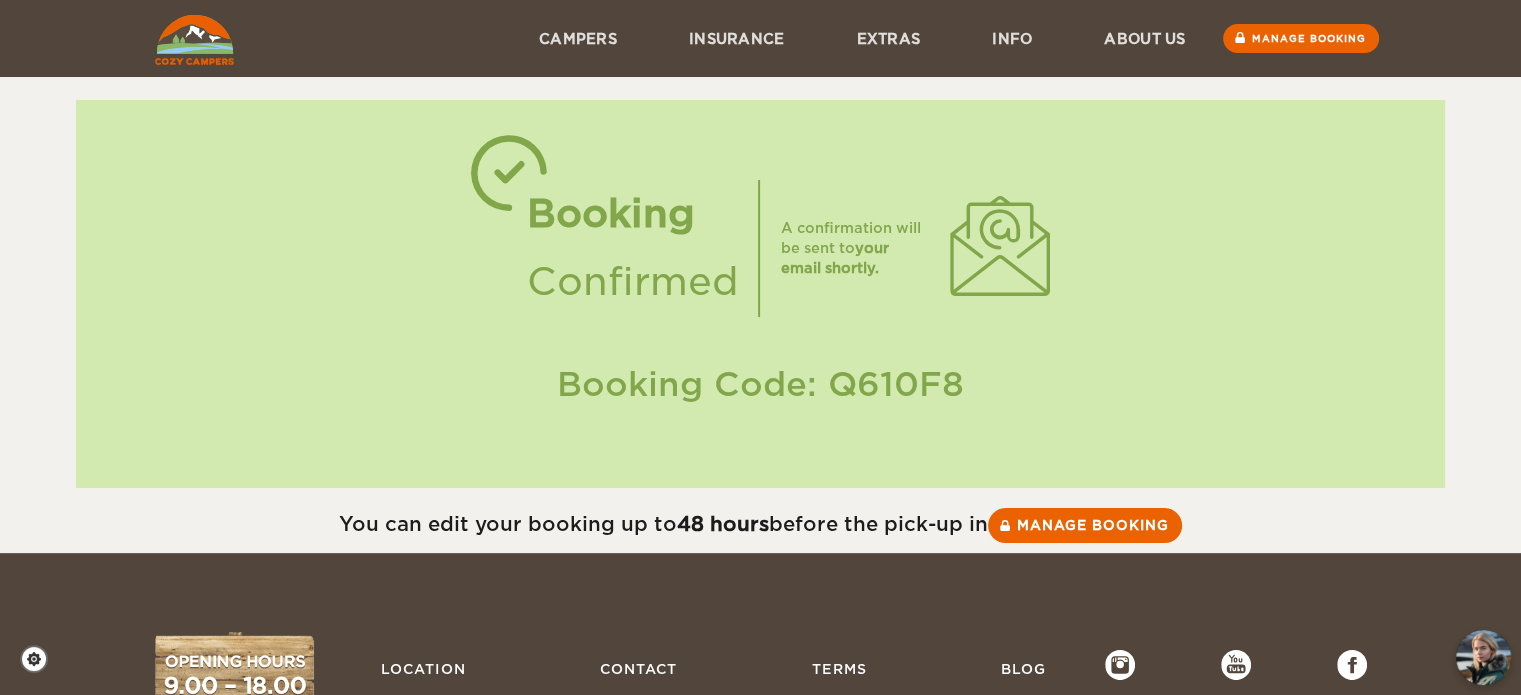 drag, startPoint x: 974, startPoint y: 367, endPoint x: 835, endPoint y: 387, distance: 140.43147 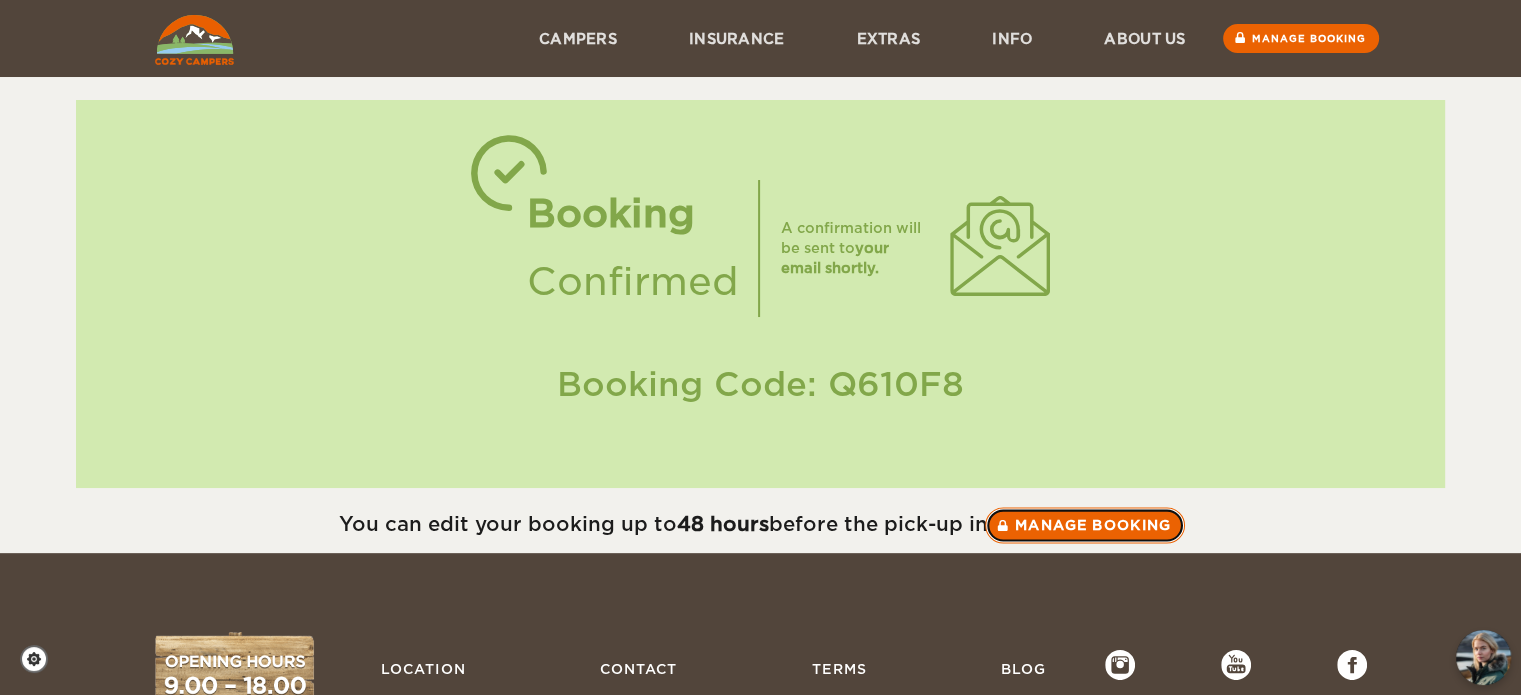 click on "Manage booking" at bounding box center [1085, 525] 